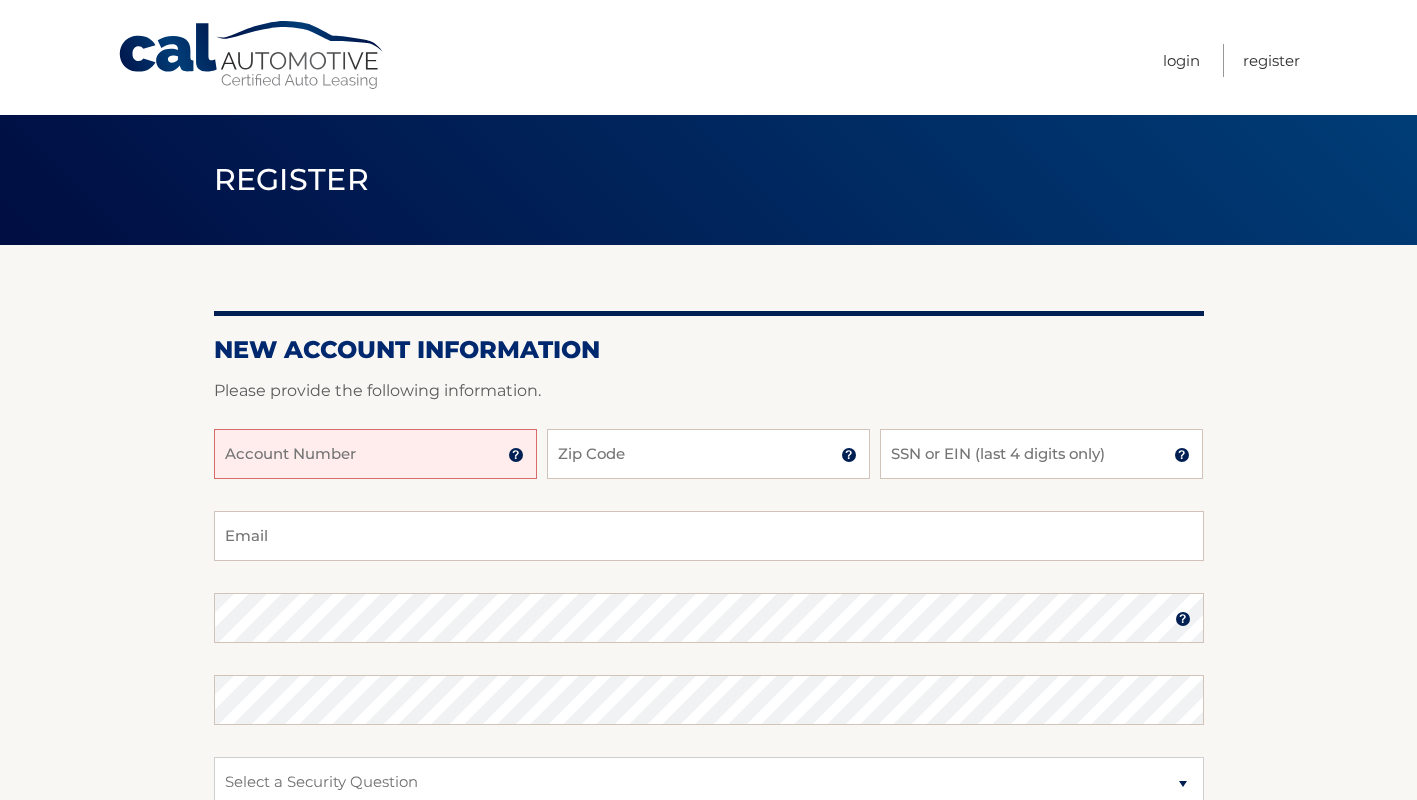 scroll, scrollTop: 0, scrollLeft: 0, axis: both 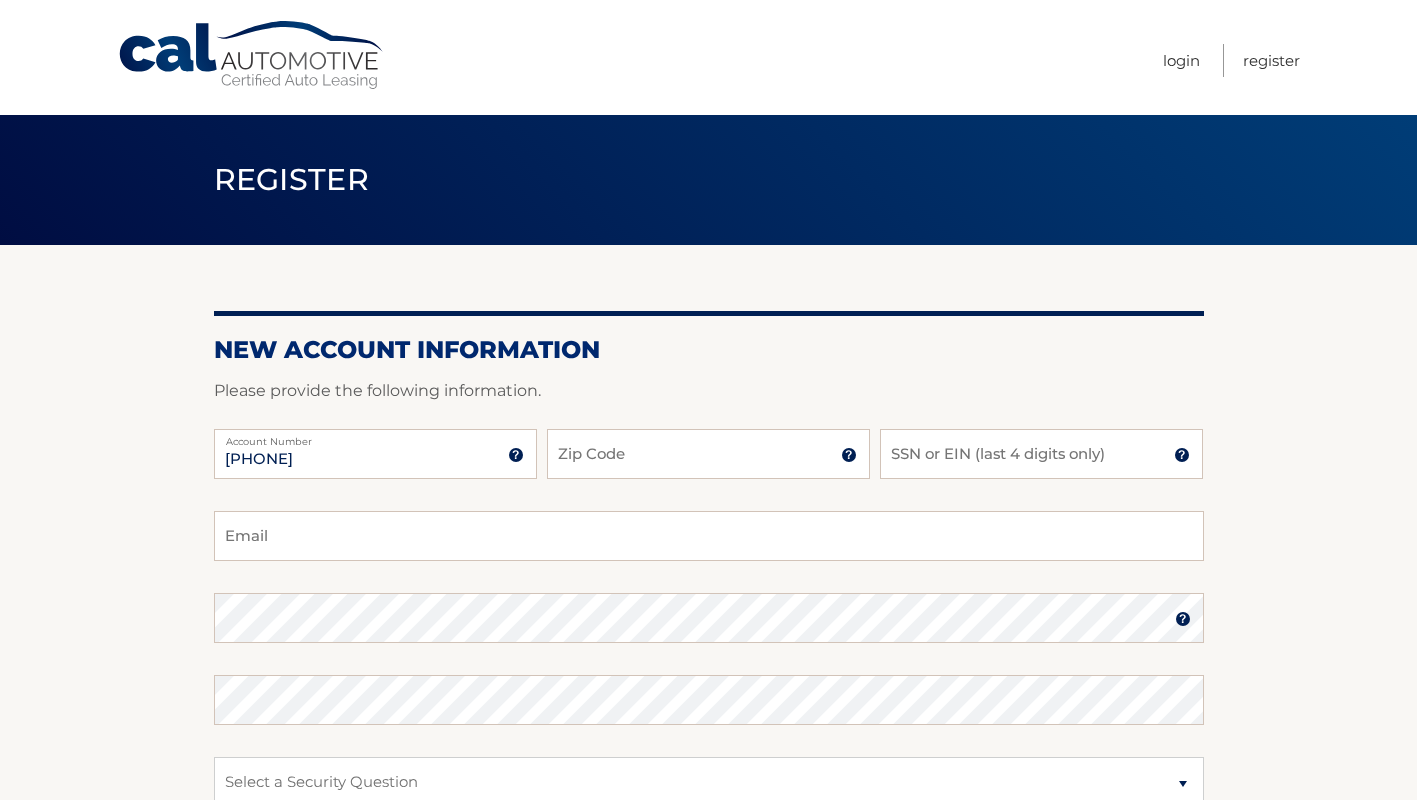 type on "44455971998" 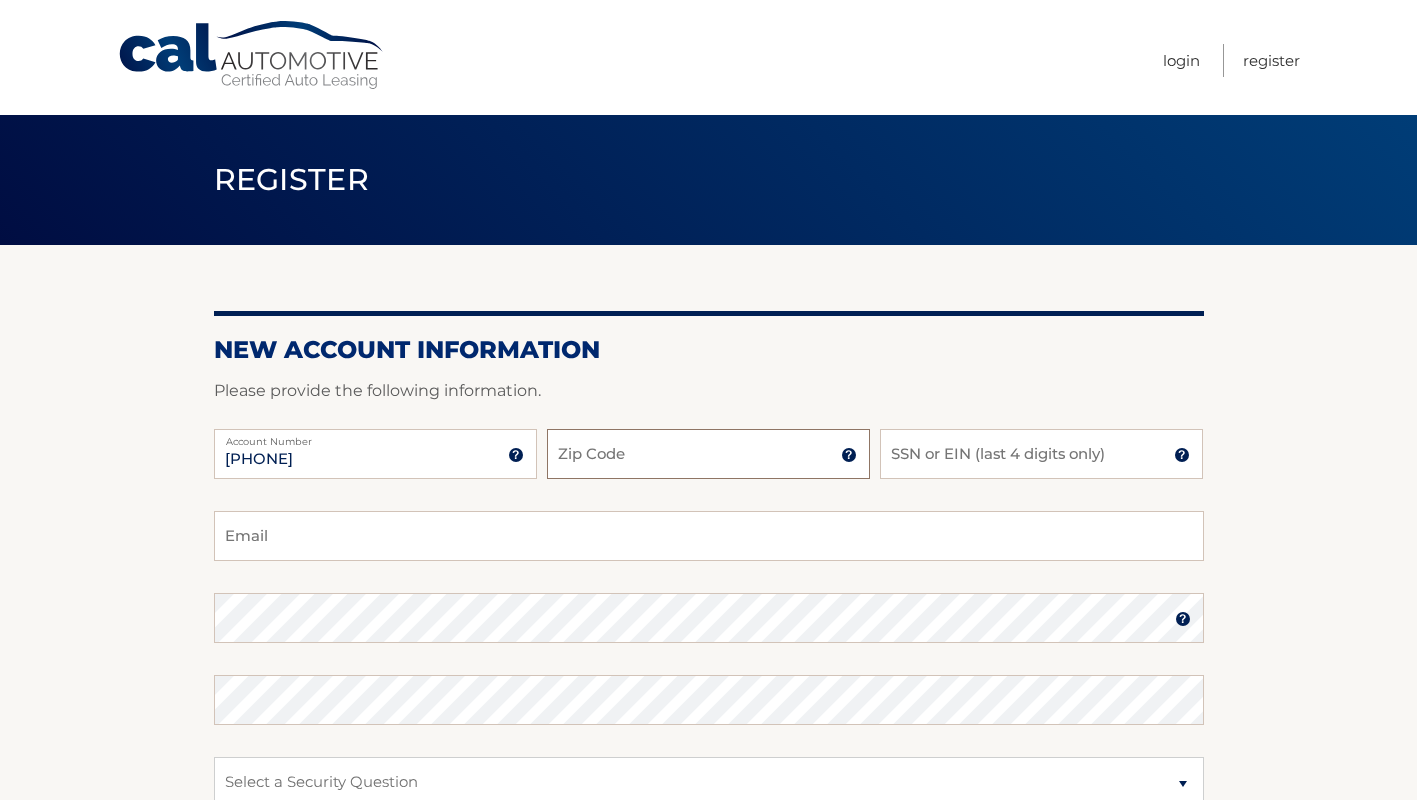 click on "Zip Code" at bounding box center (708, 454) 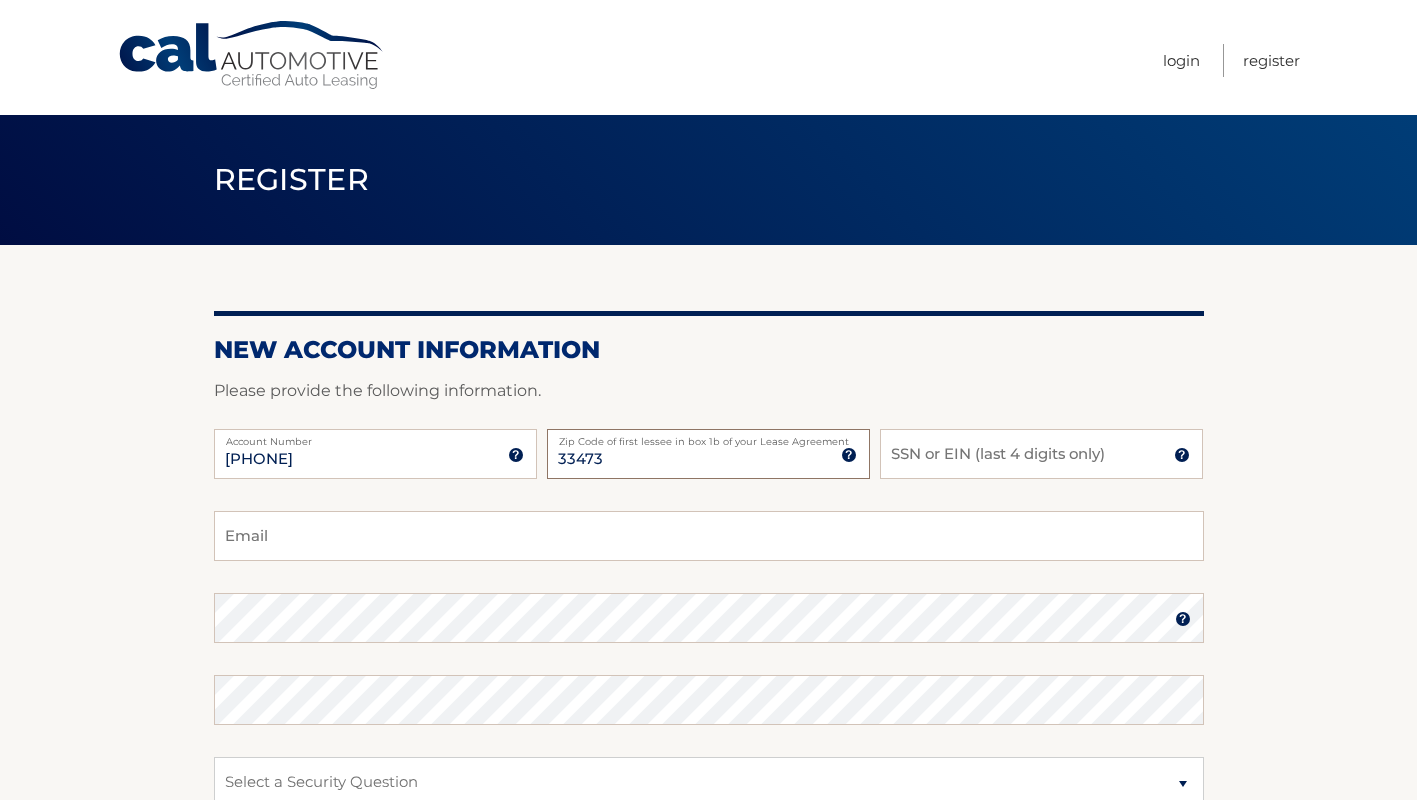 type on "33473" 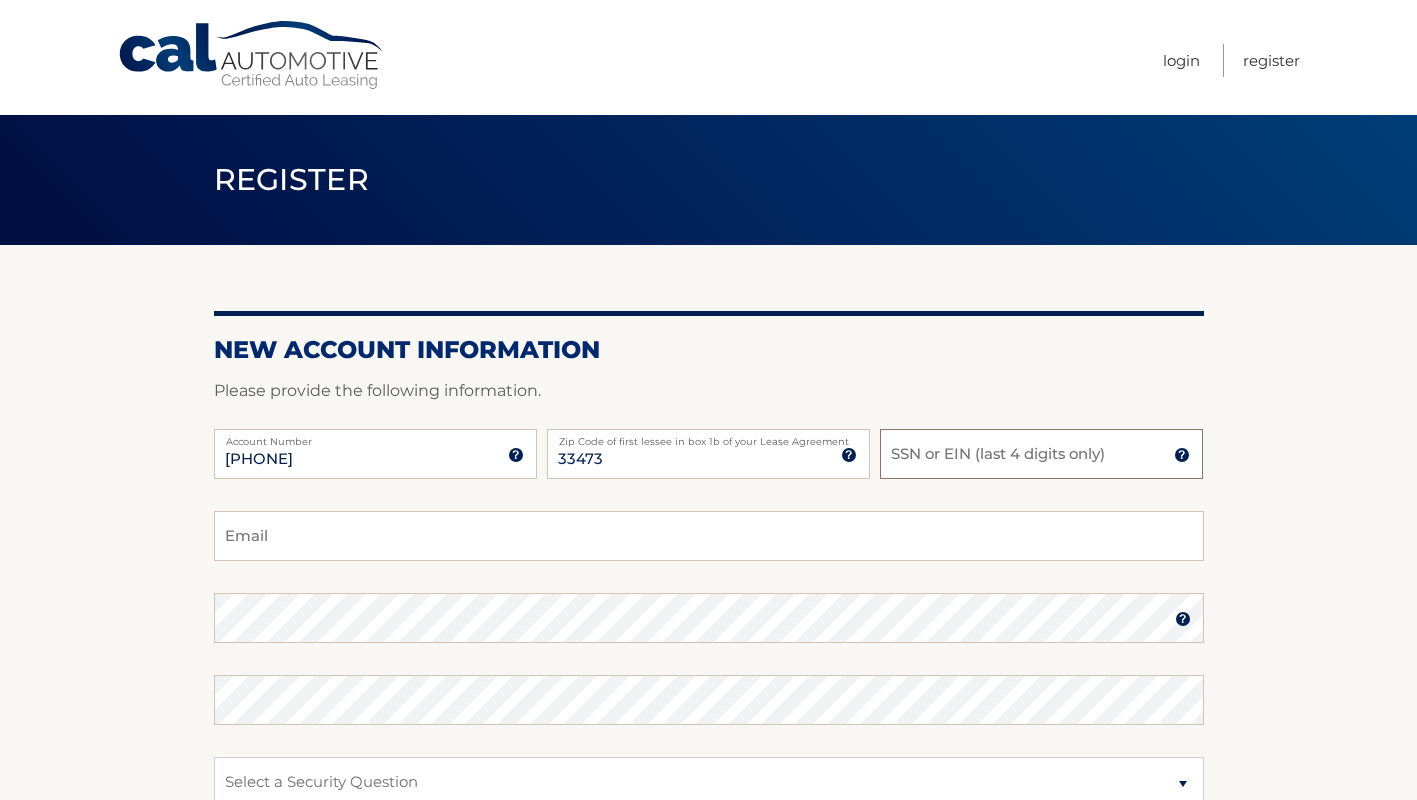 click on "SSN or EIN (last 4 digits only)" at bounding box center [1041, 454] 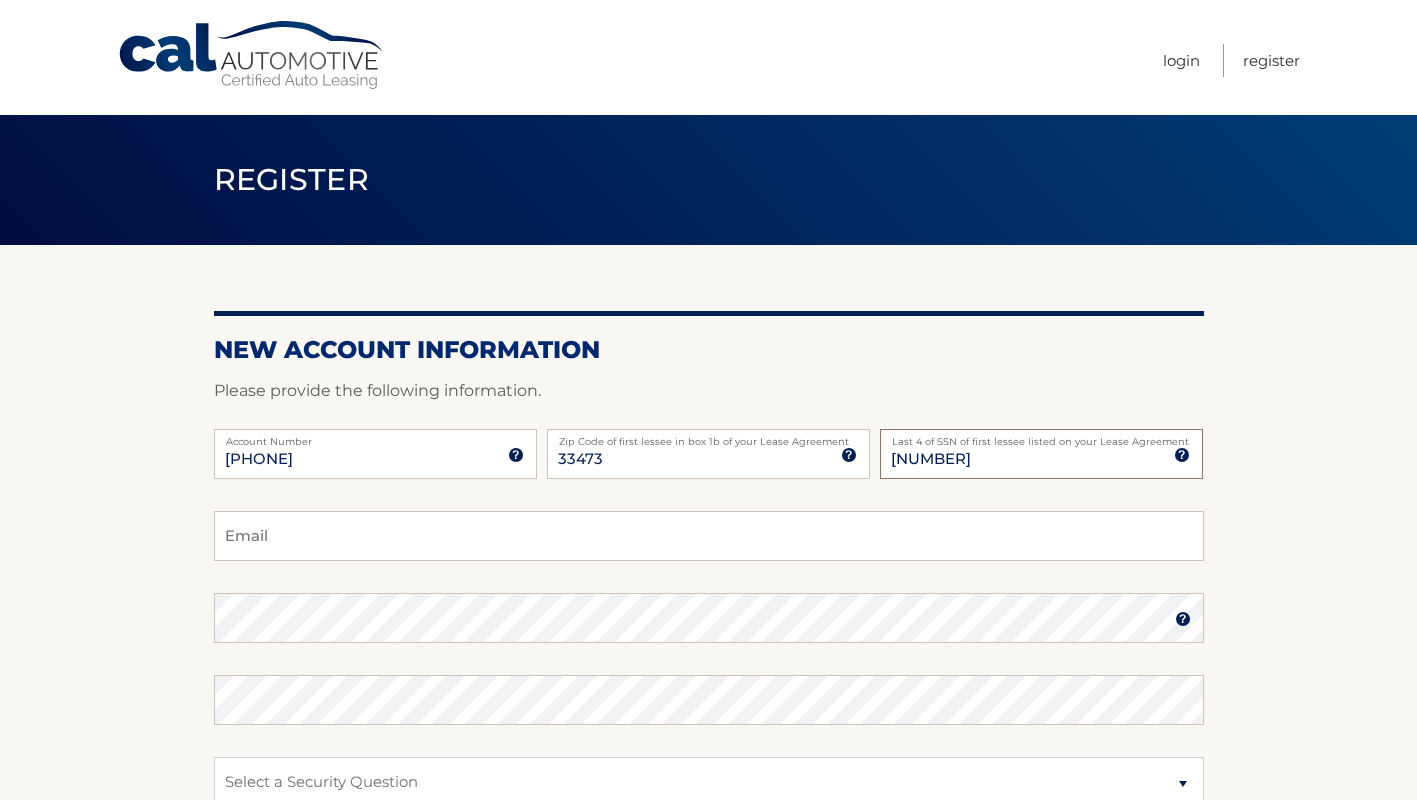 type on "5640" 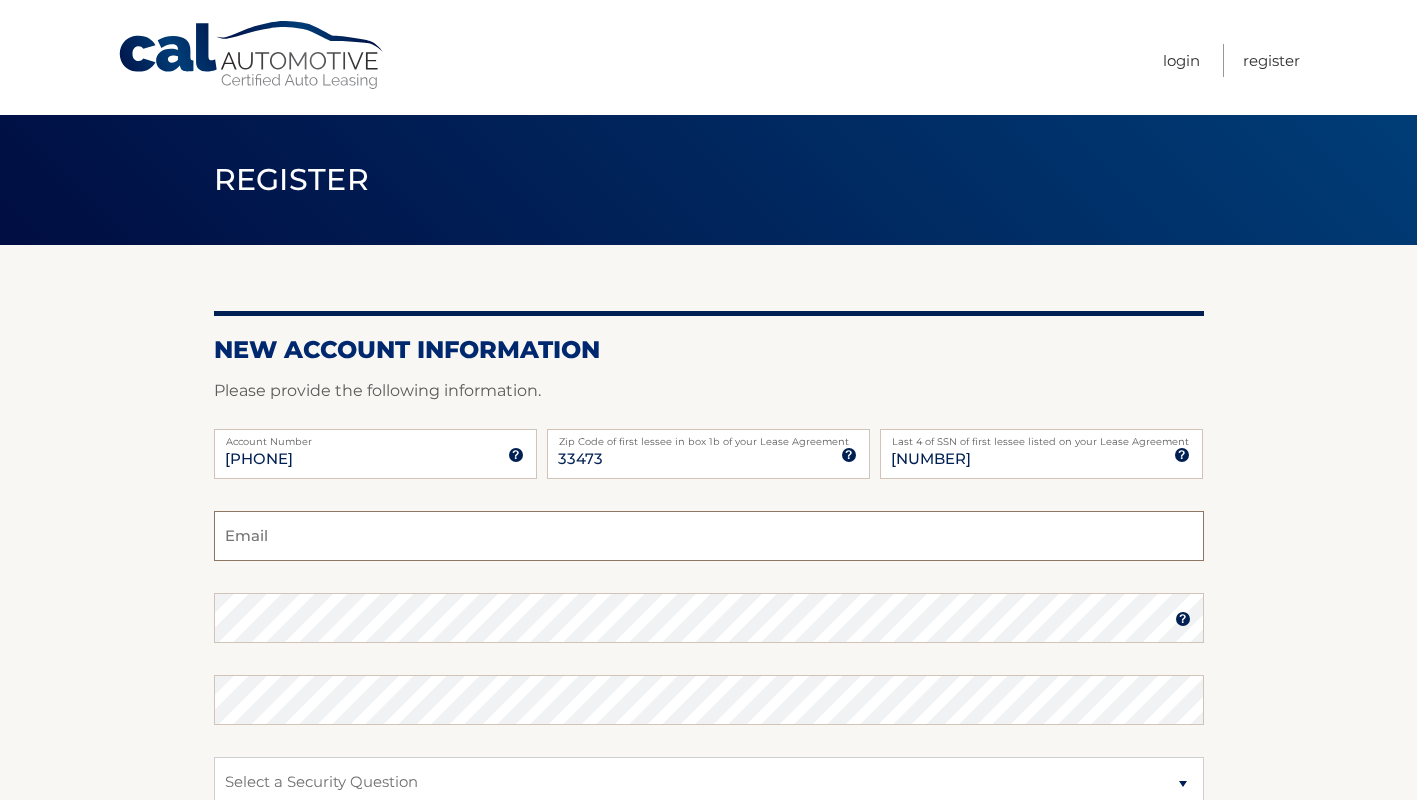 click on "Email" at bounding box center (709, 536) 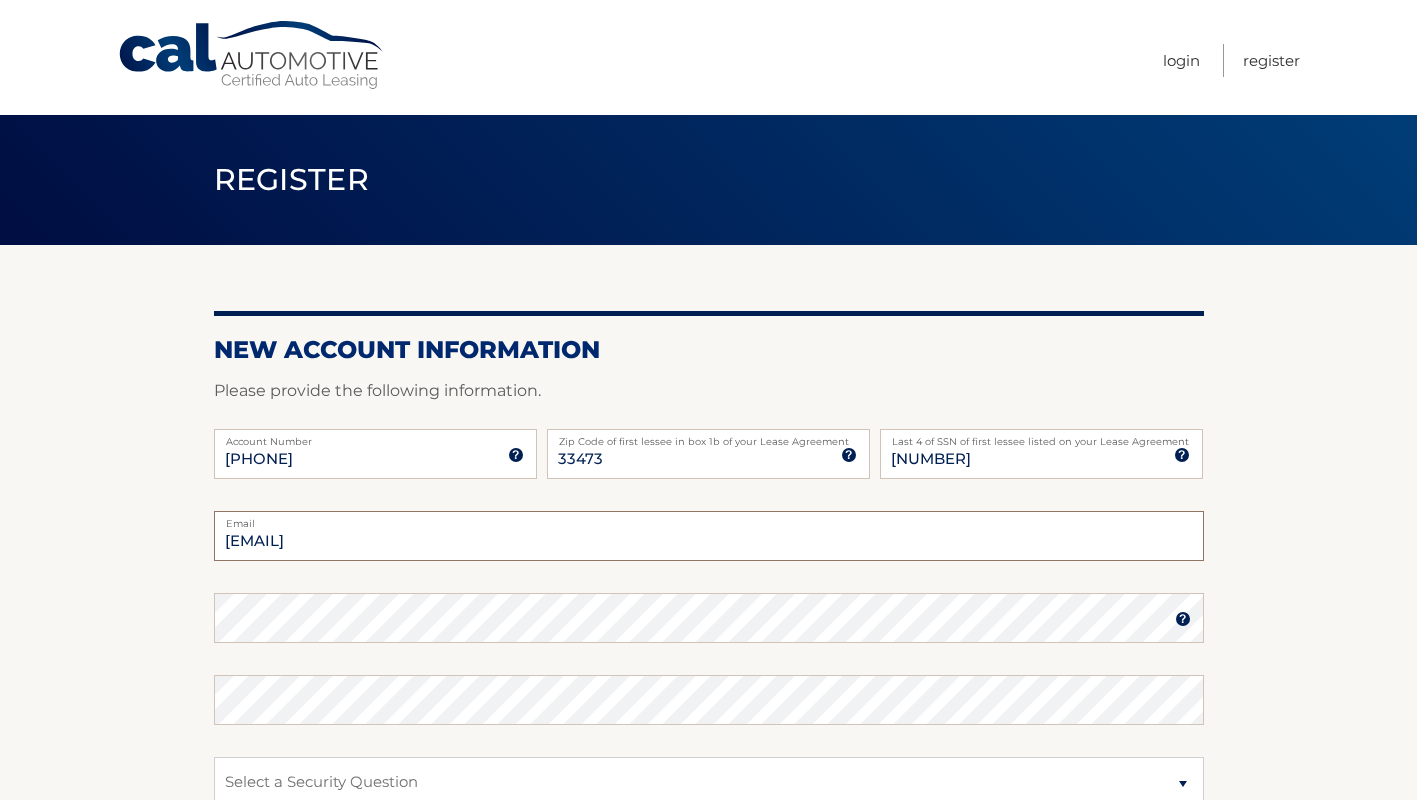 type on "salamch@aol.com" 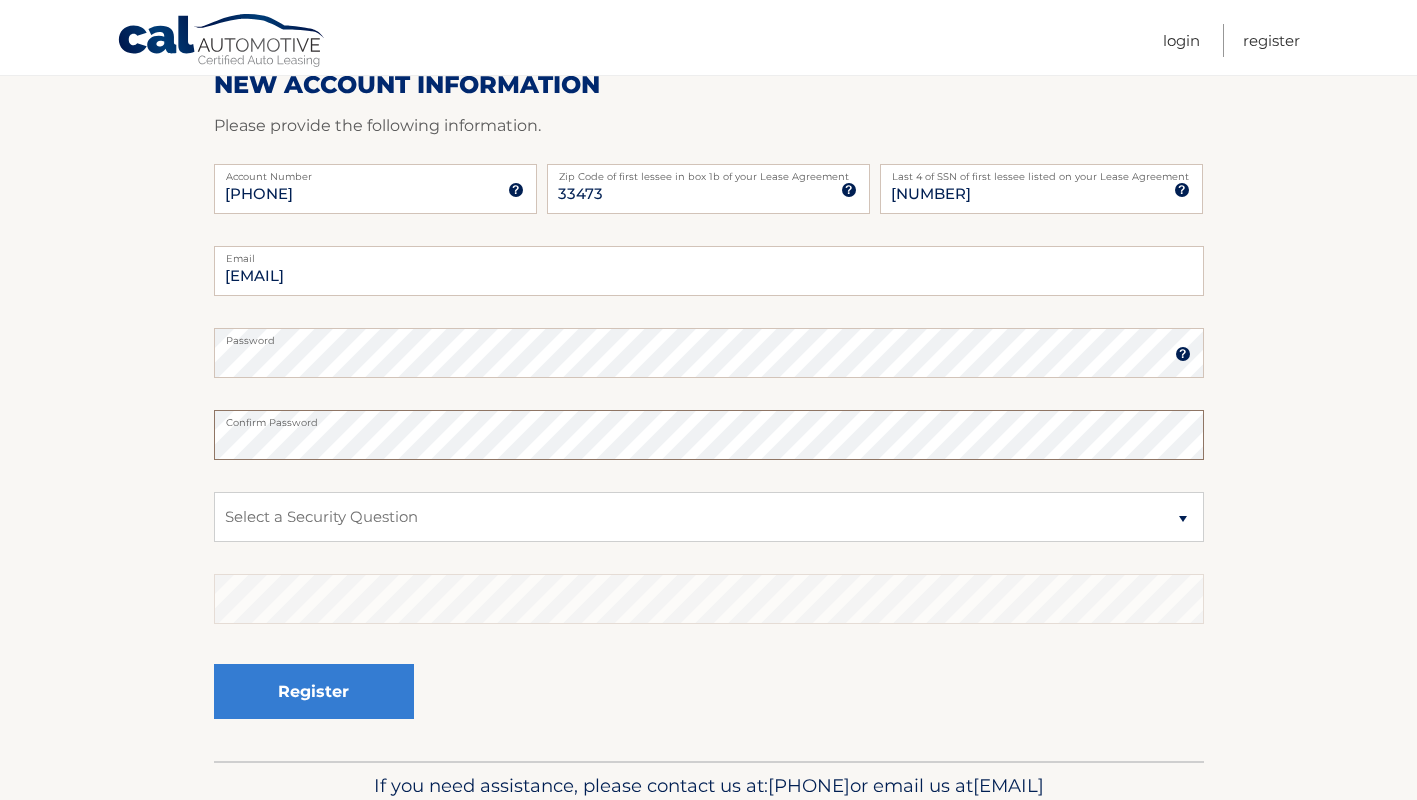scroll, scrollTop: 266, scrollLeft: 0, axis: vertical 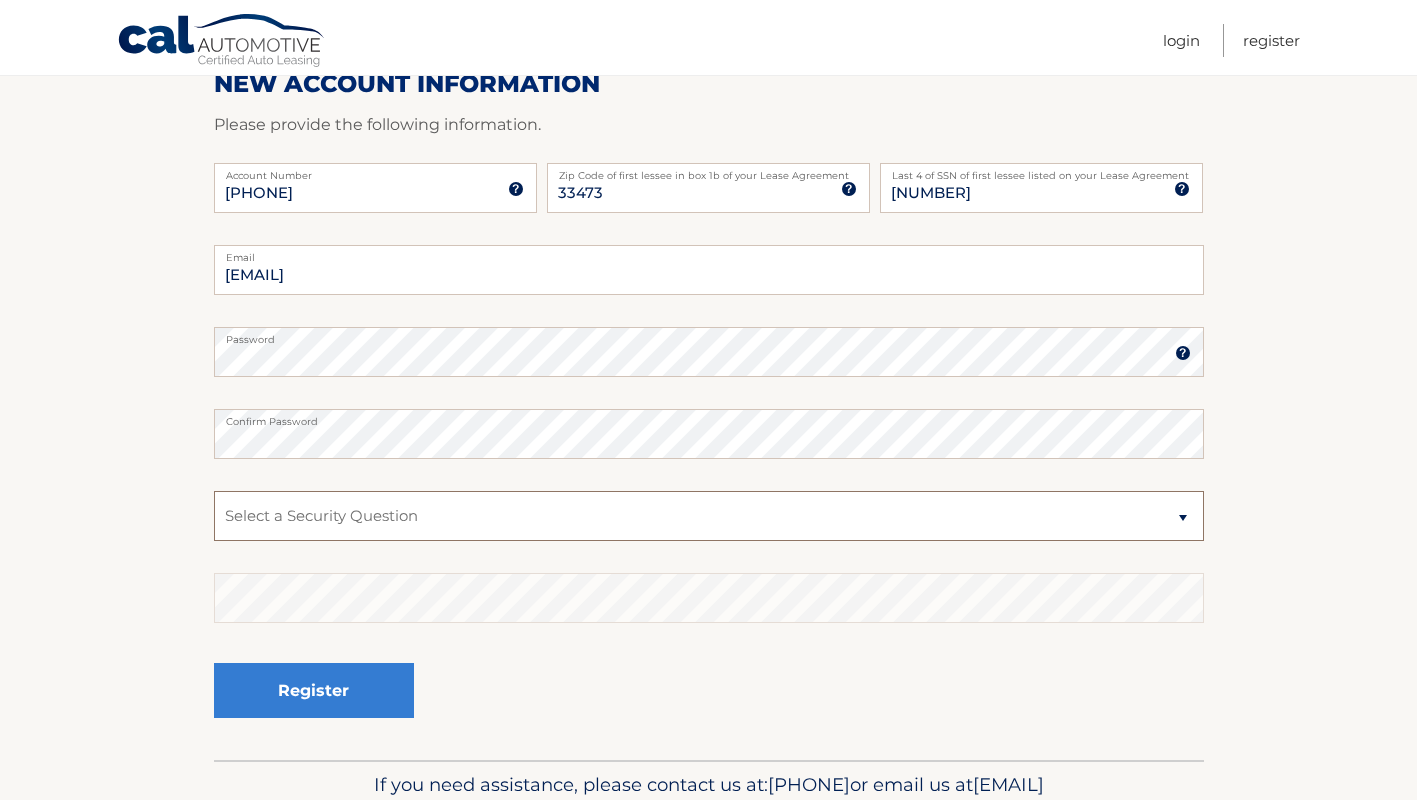 click on "Select a Security Question
What was the name of your elementary school?
What is your mother’s maiden name?
What street did you live on in the third grade?
In what city or town was your first job?
What was your childhood phone number including area code? (e.g., 000-000-0000)" at bounding box center (709, 516) 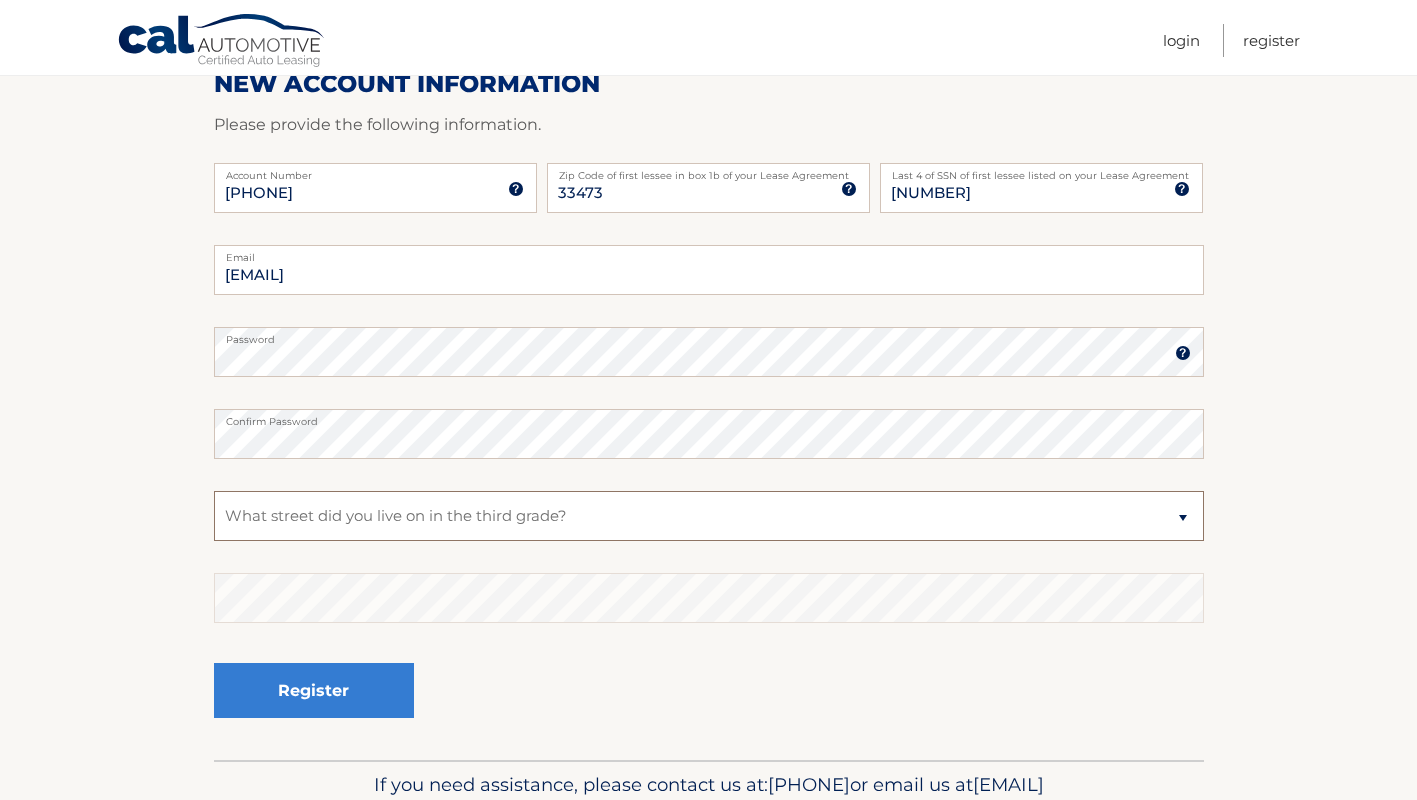 click on "Select a Security Question
What was the name of your elementary school?
What is your mother’s maiden name?
What street did you live on in the third grade?
In what city or town was your first job?
What was your childhood phone number including area code? (e.g., 000-000-0000)" at bounding box center [709, 516] 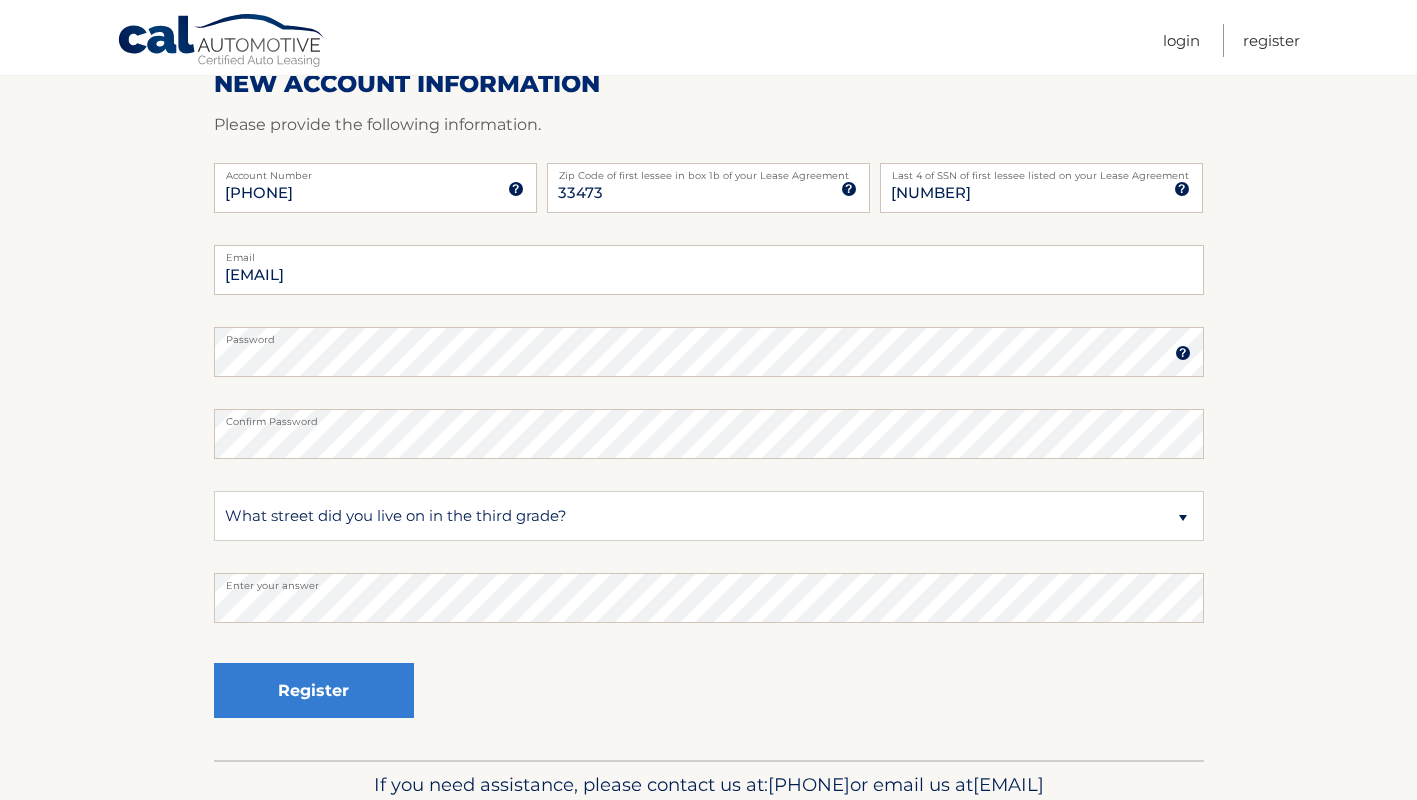 click on "salamch@aol.com
Email
Password
Password should be a minimum of 6 characters and is case sensitive
Confirm Password
Select a Security Question
What was the name of your elementary school?
What is your mother’s maiden name?" at bounding box center (709, 502) 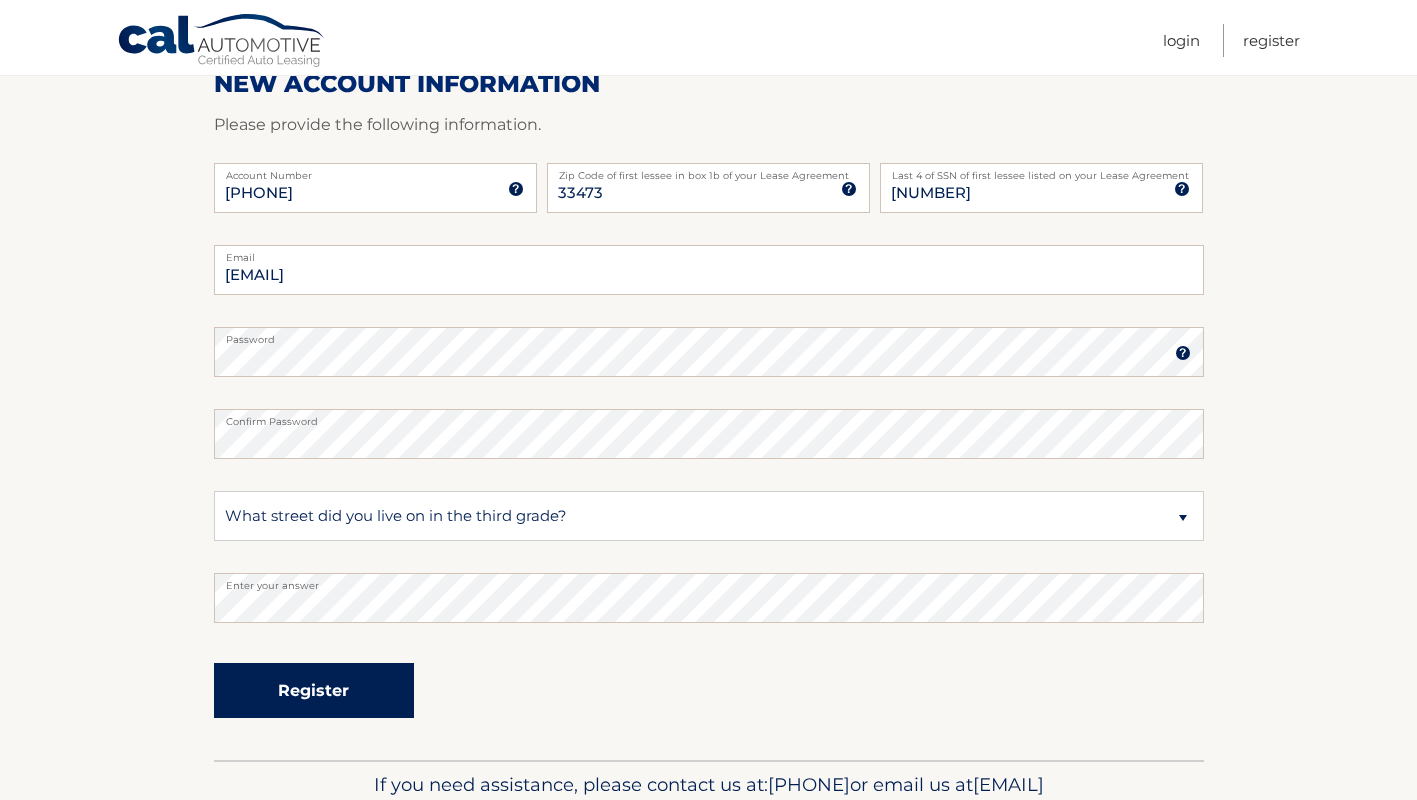 click on "Register" at bounding box center (314, 690) 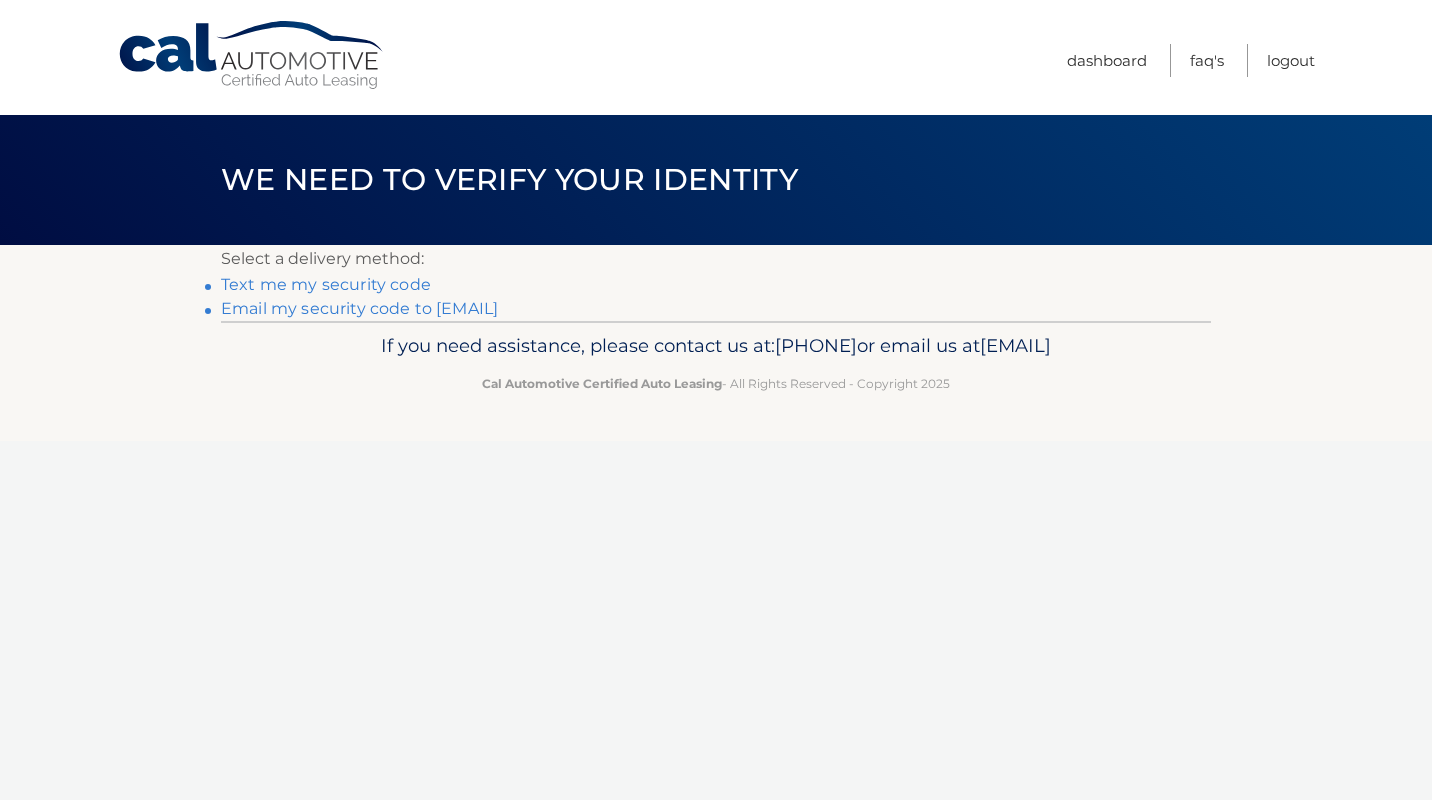 scroll, scrollTop: 0, scrollLeft: 0, axis: both 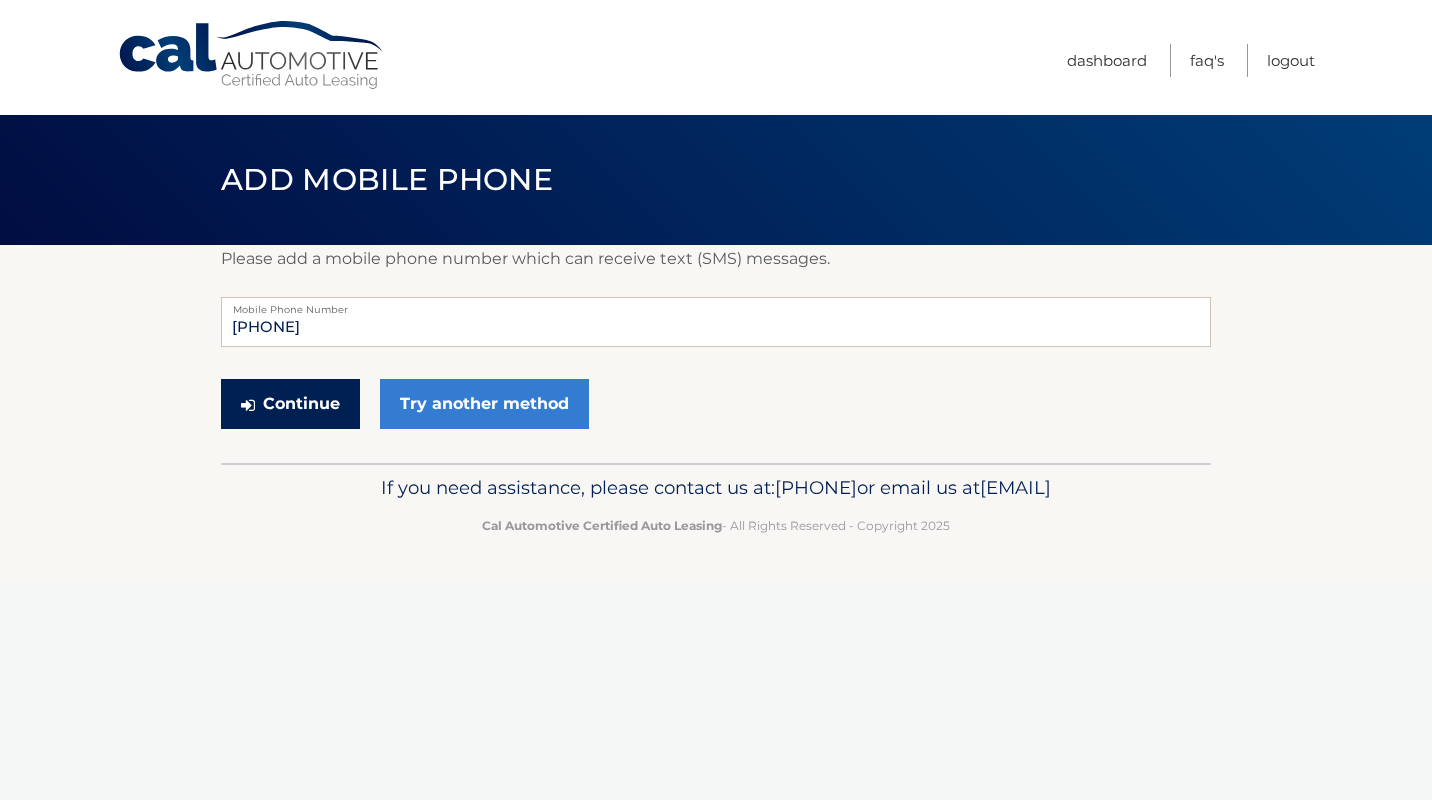 click on "Continue" at bounding box center [290, 404] 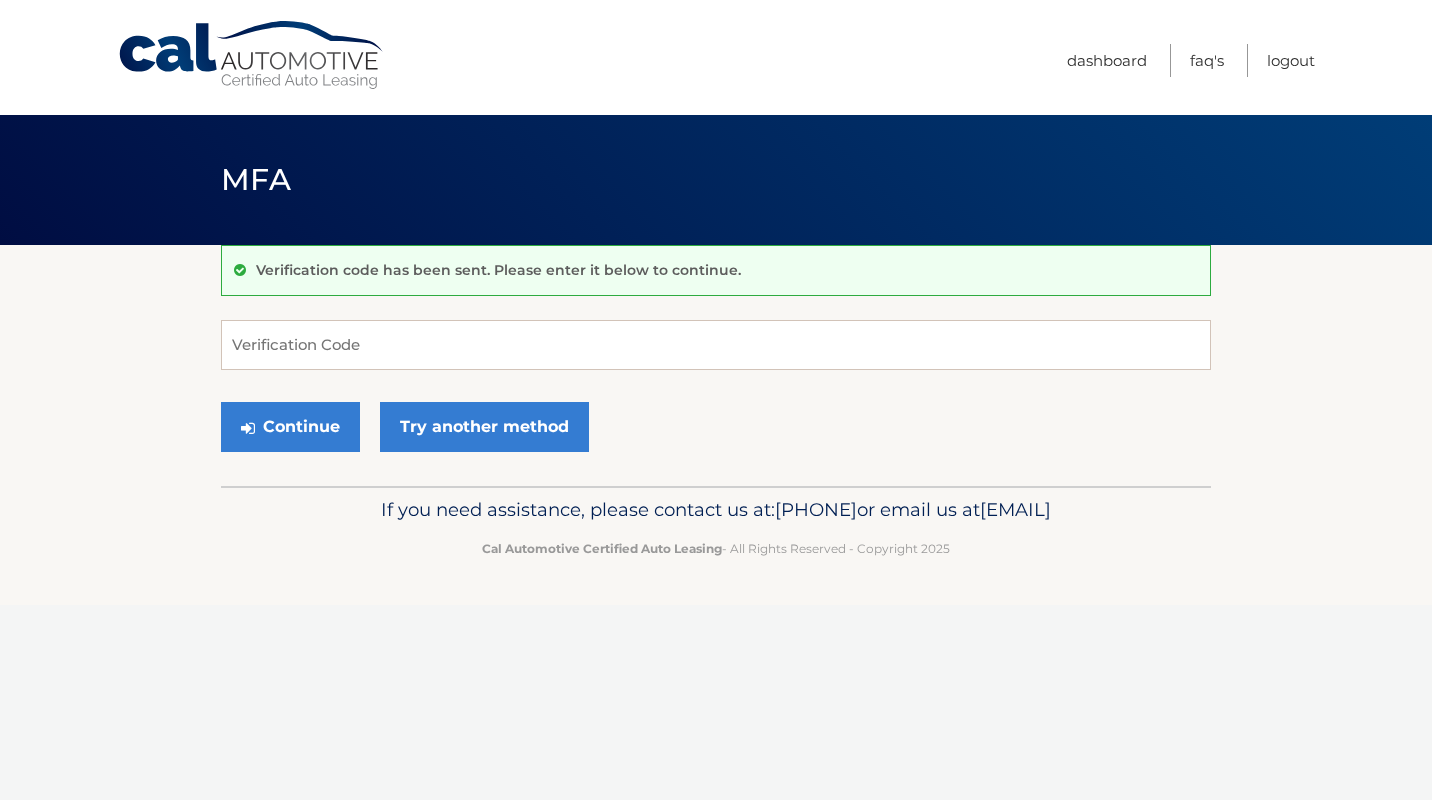 scroll, scrollTop: 0, scrollLeft: 0, axis: both 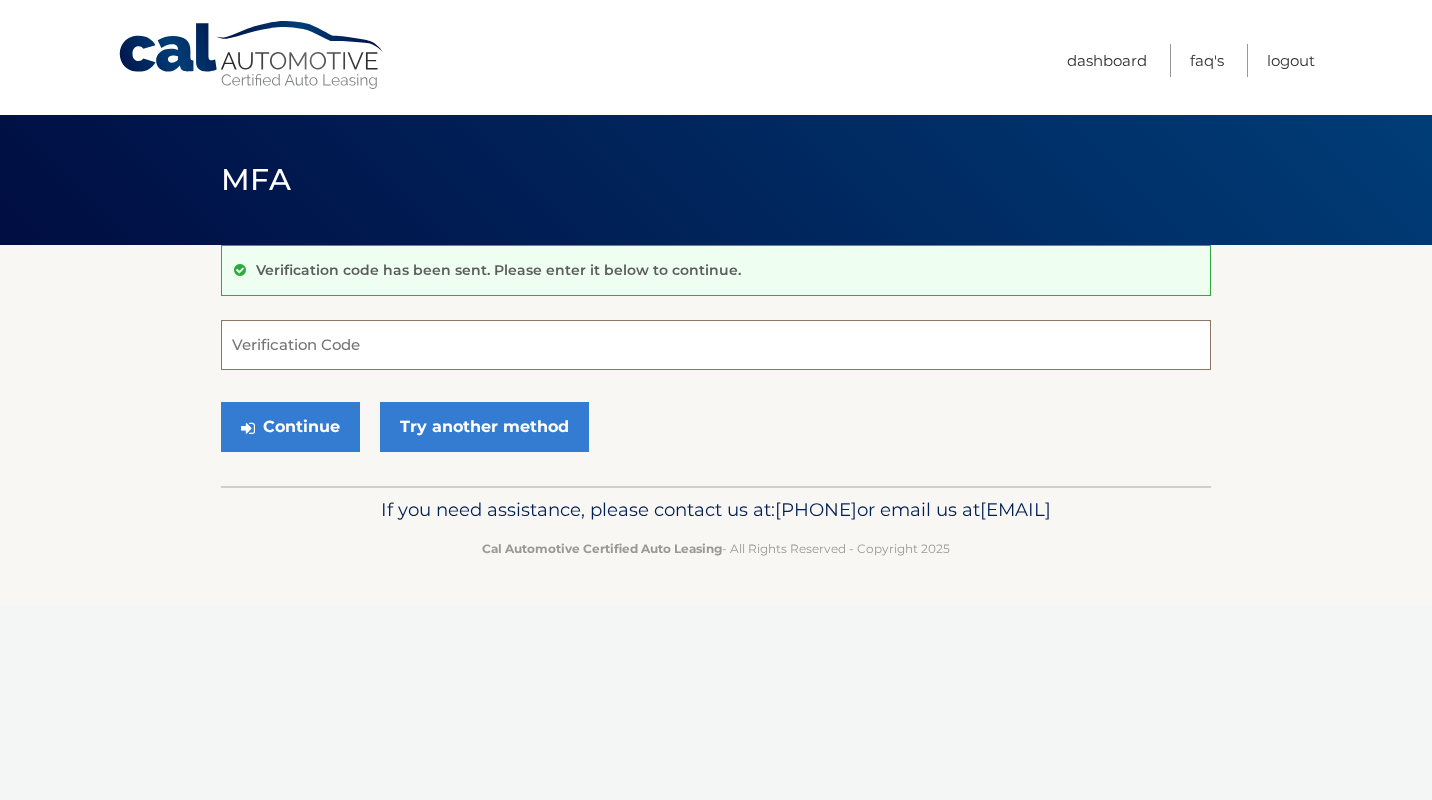 click on "Verification Code" at bounding box center [716, 345] 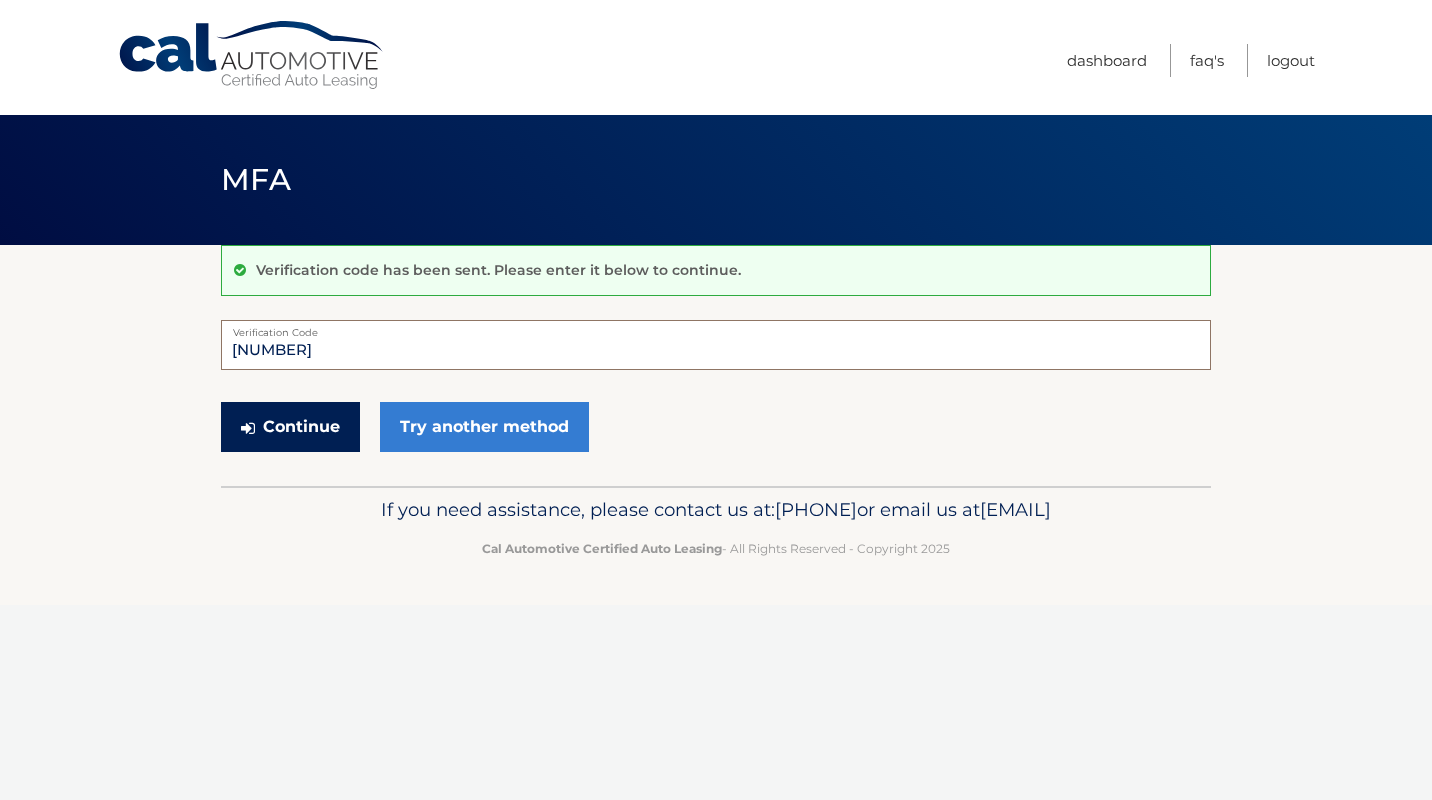 type on "419926" 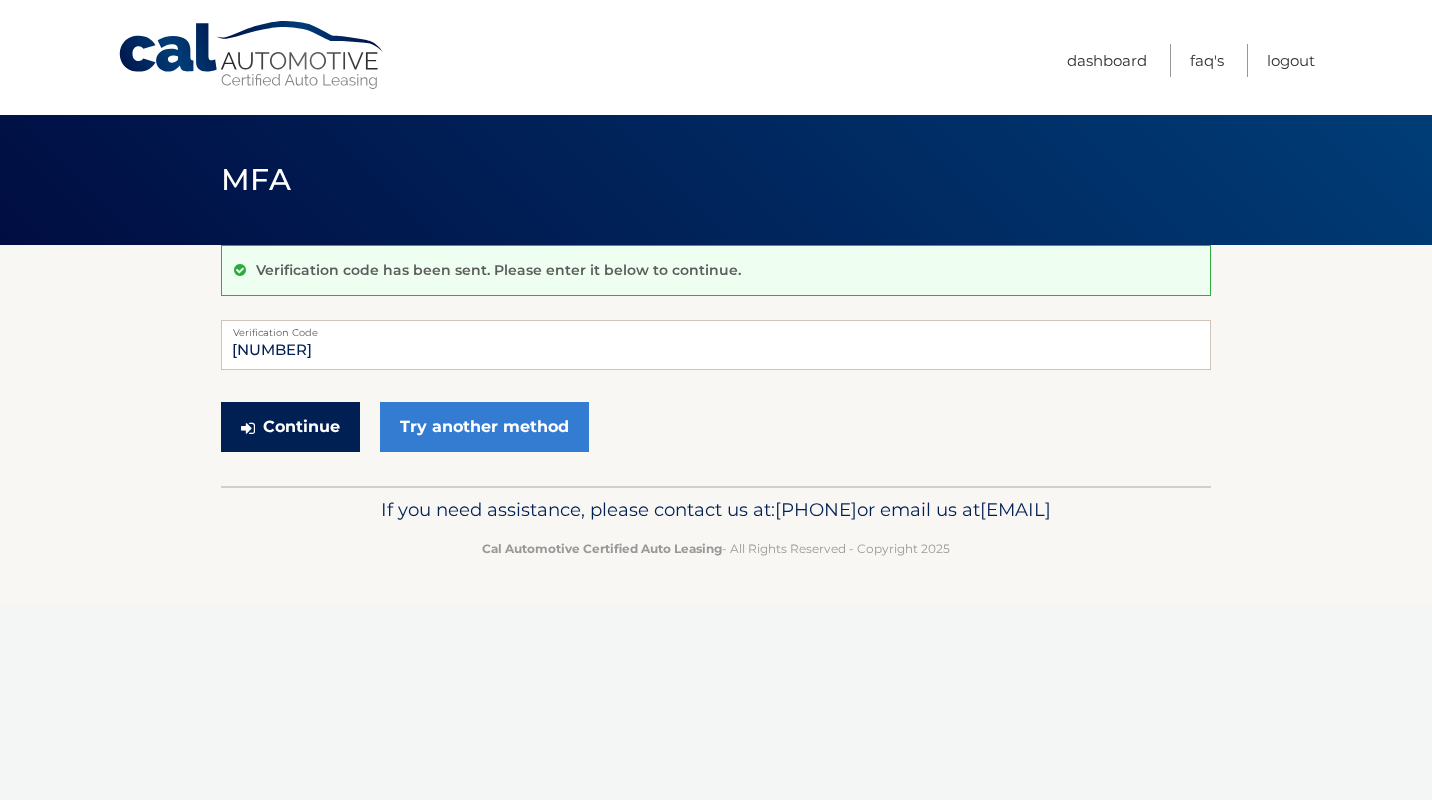 click on "Continue" at bounding box center (290, 427) 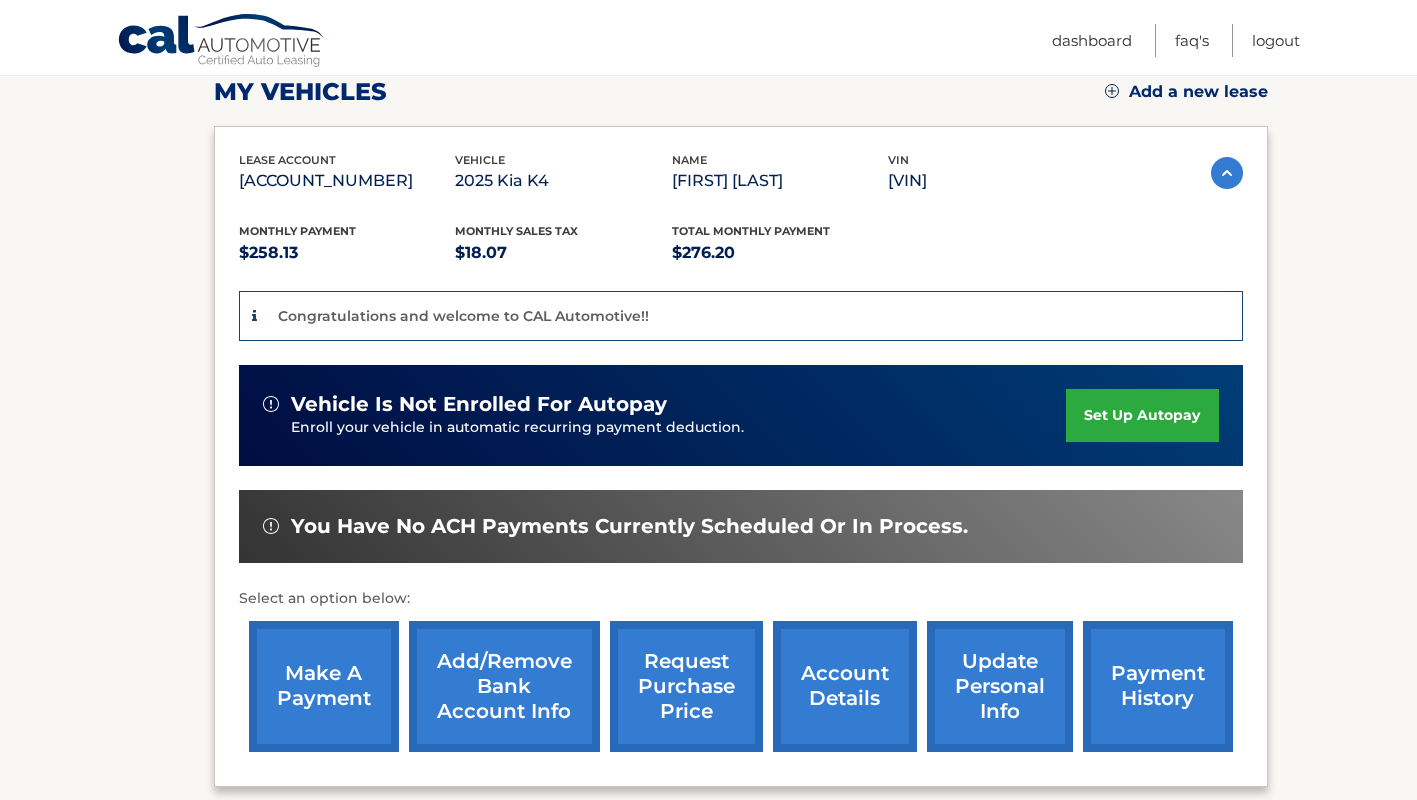 scroll, scrollTop: 296, scrollLeft: 0, axis: vertical 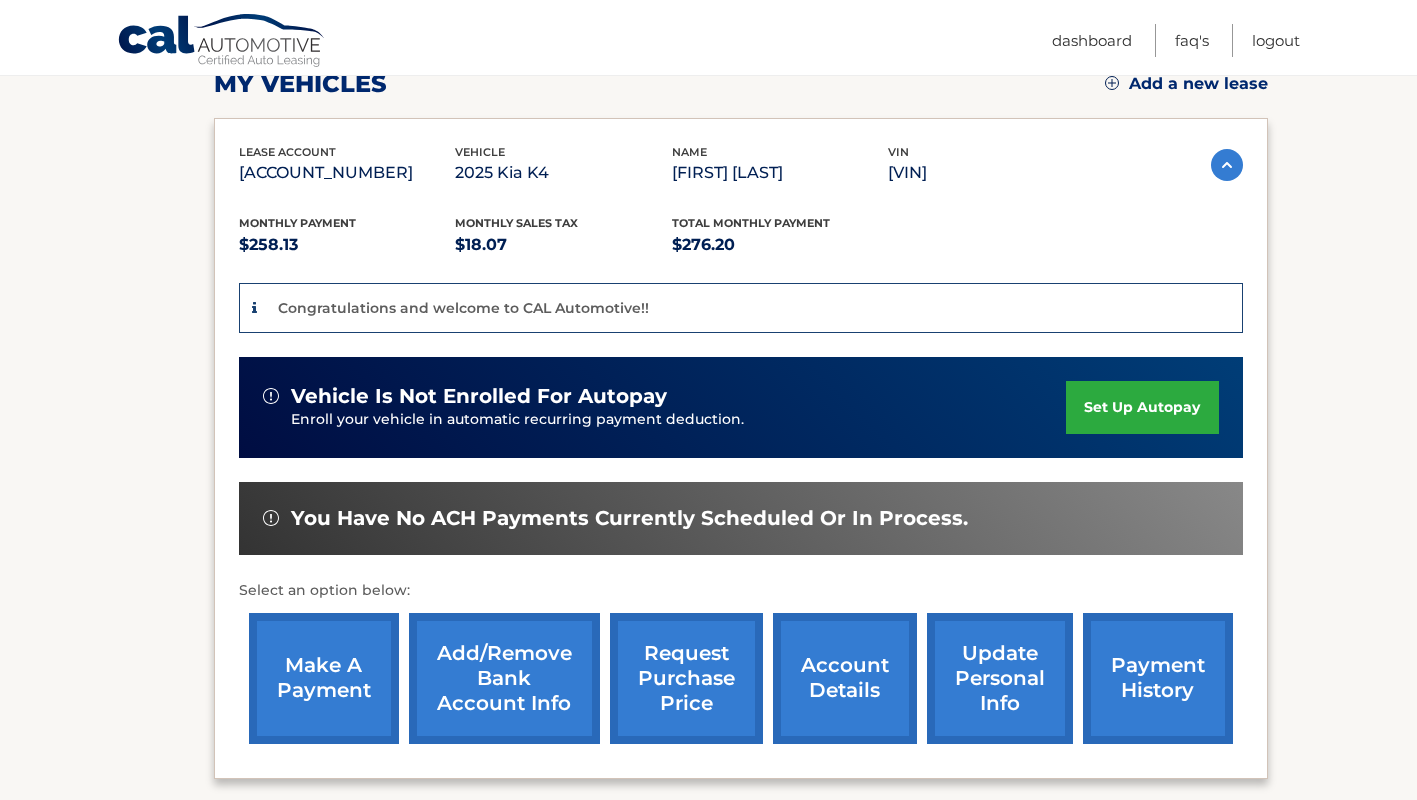 click on "set up autopay" at bounding box center [1142, 407] 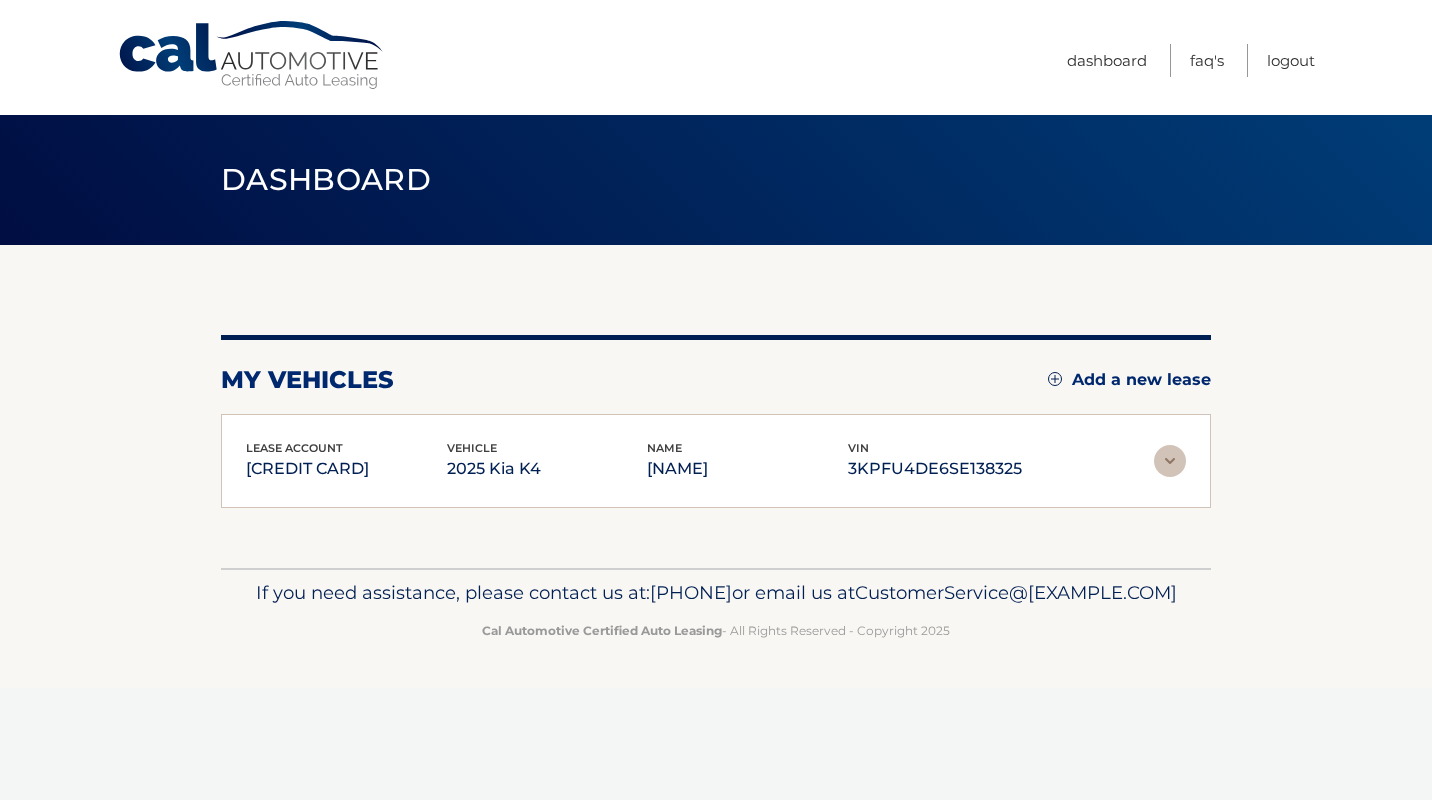 scroll, scrollTop: 0, scrollLeft: 0, axis: both 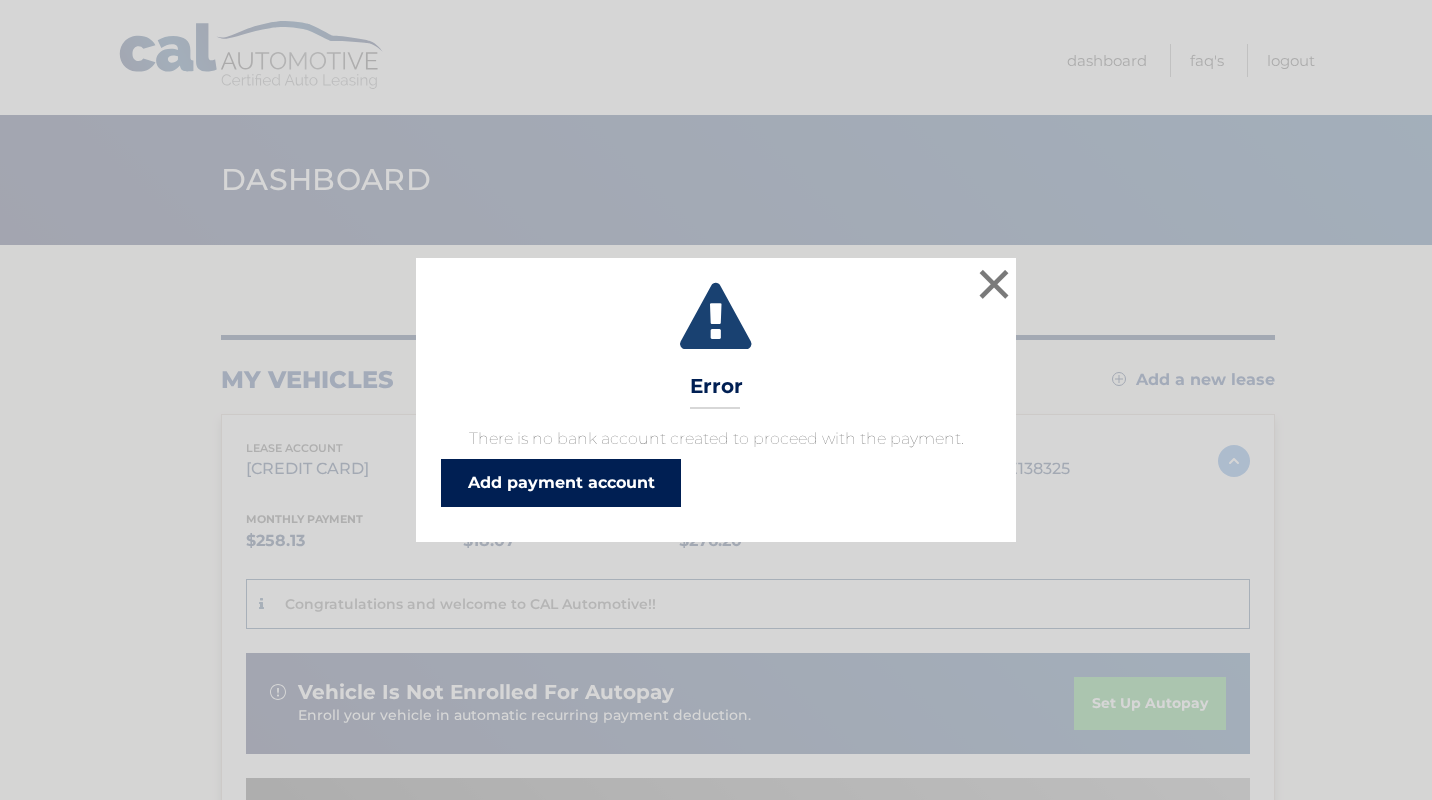 click on "Add payment account" at bounding box center (561, 483) 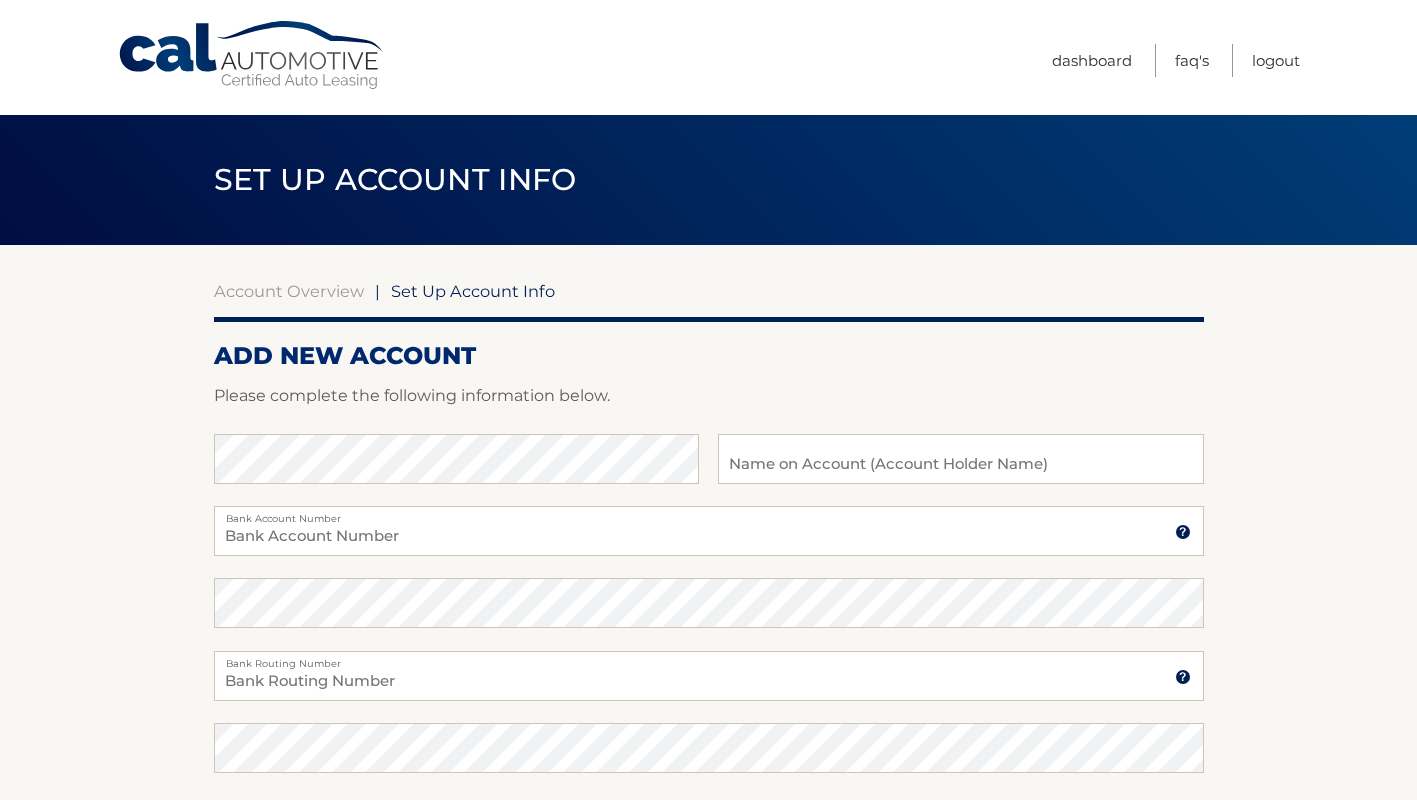 scroll, scrollTop: 0, scrollLeft: 0, axis: both 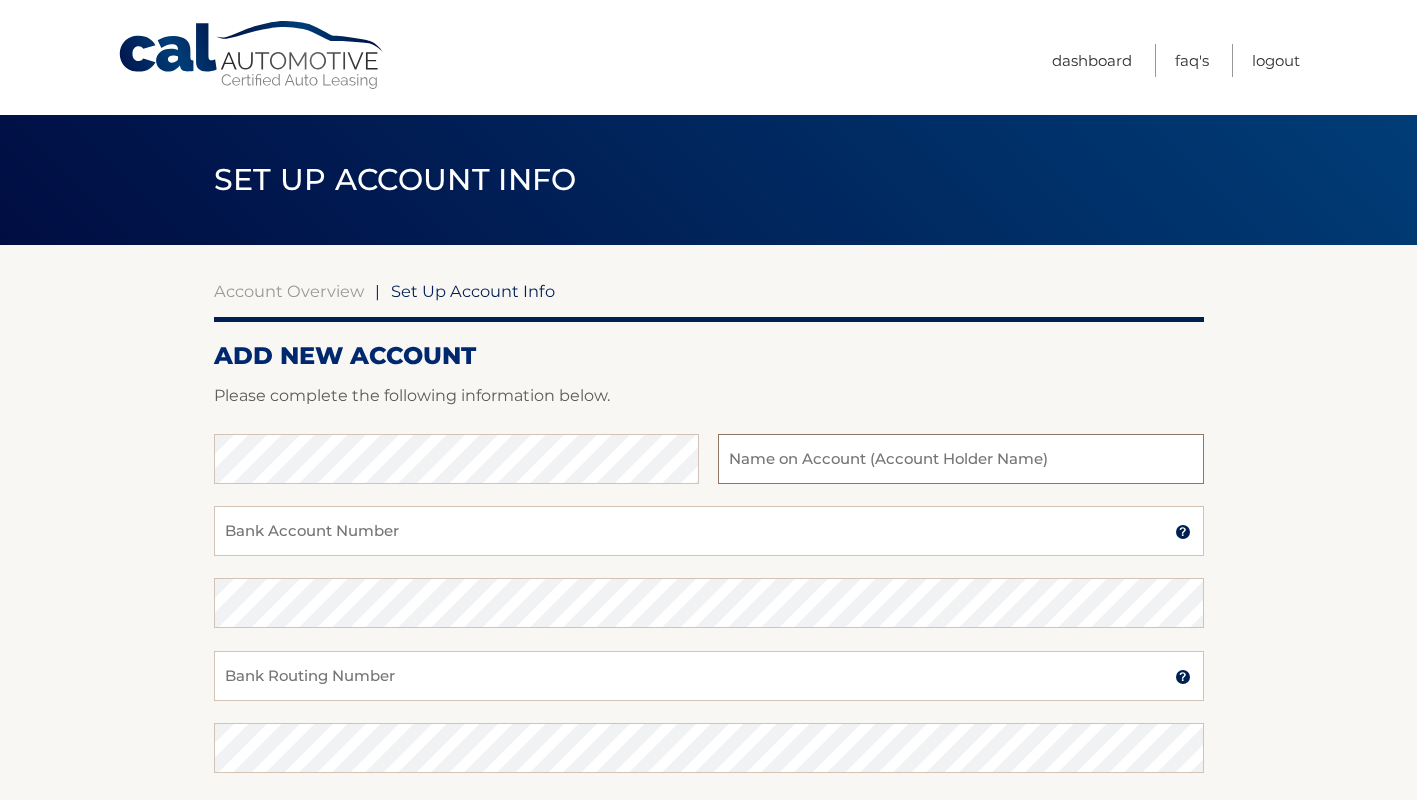 click at bounding box center (960, 459) 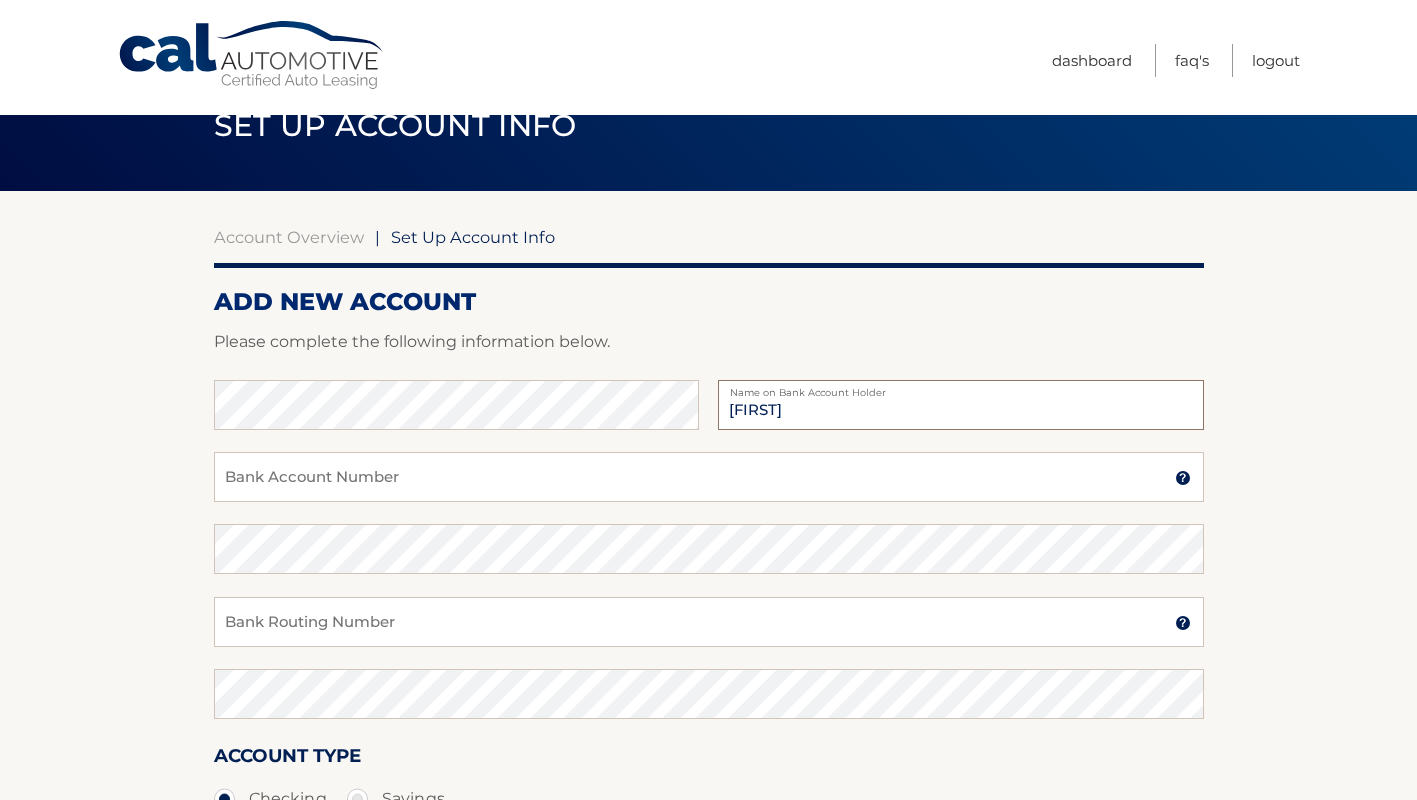 scroll, scrollTop: 0, scrollLeft: 0, axis: both 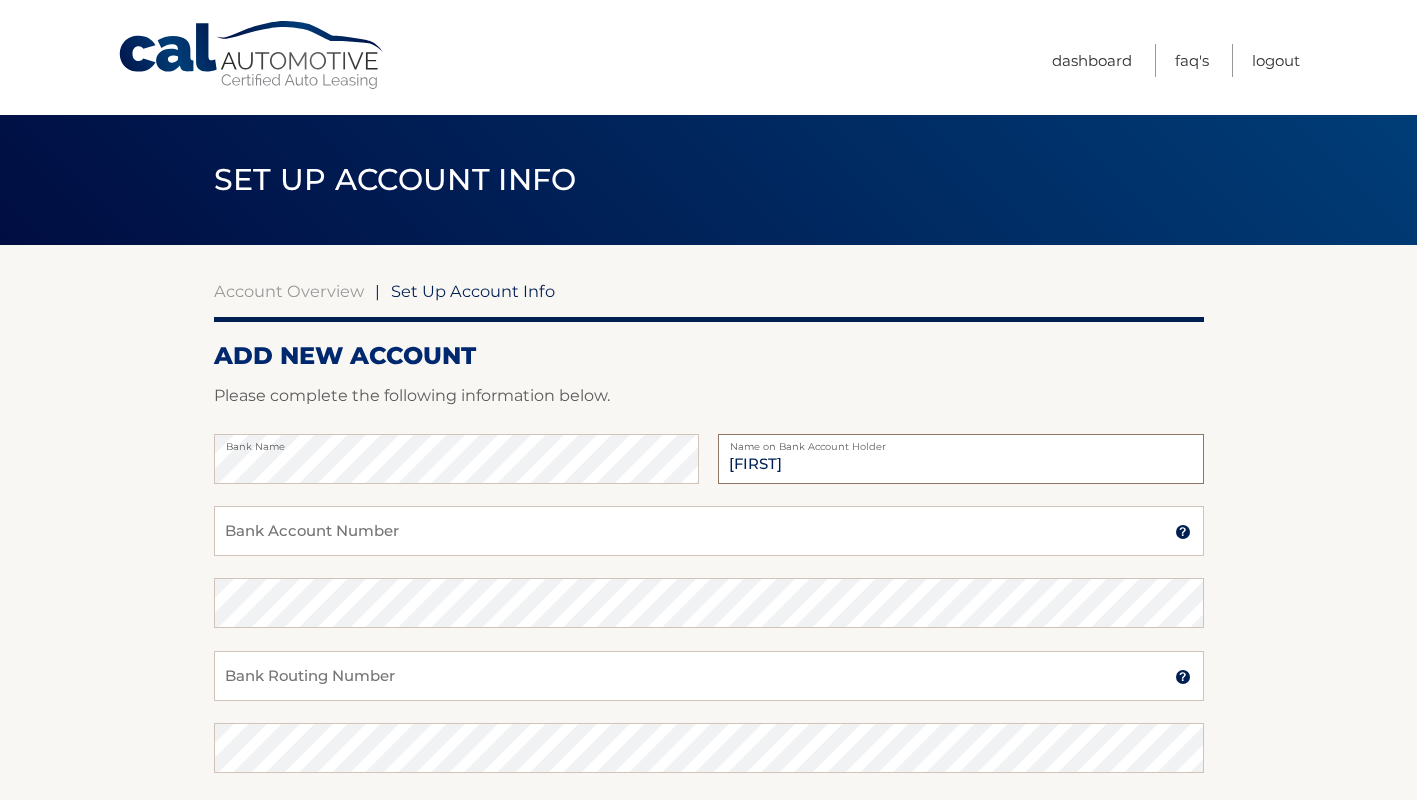 click on "[FIRST]" at bounding box center [960, 459] 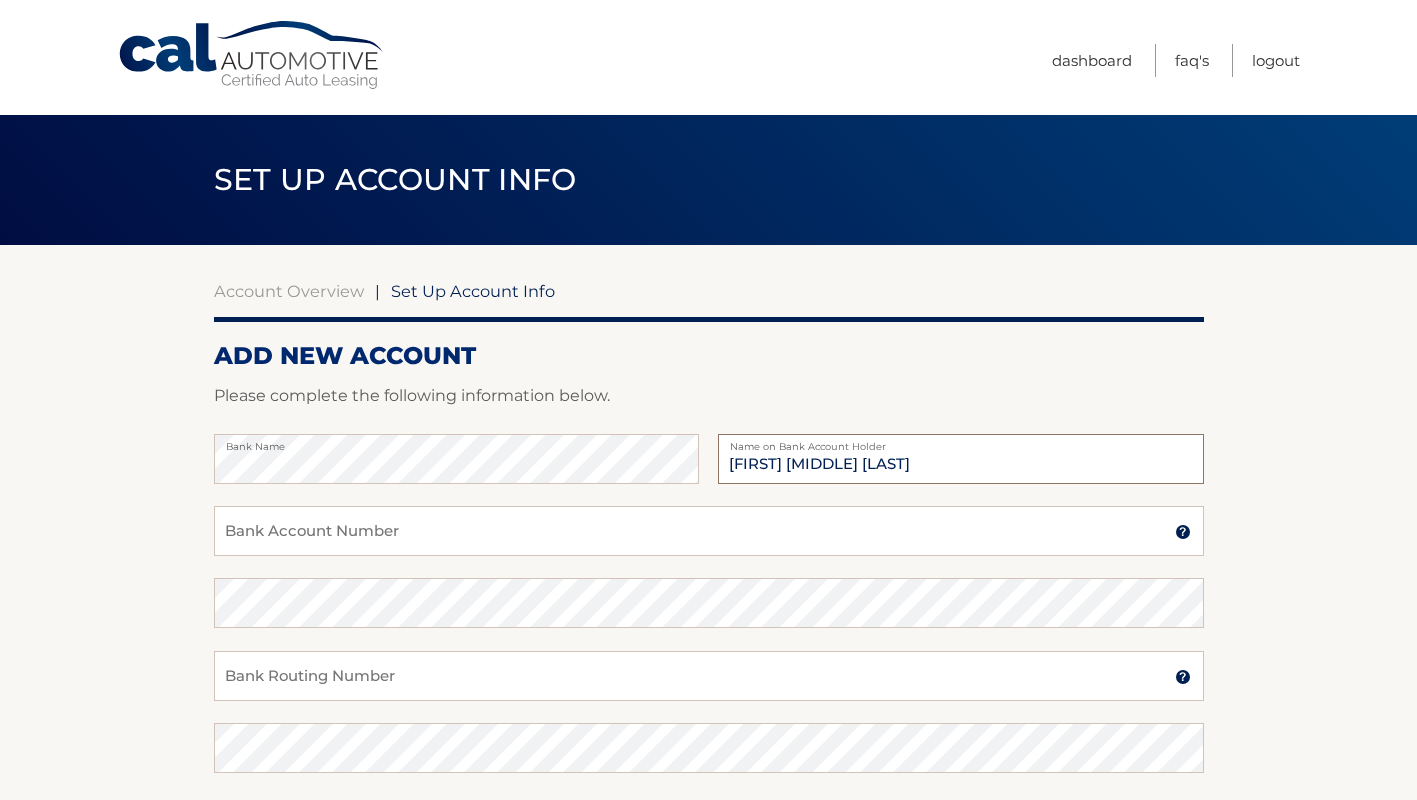type on "[FIRST] [LAST]" 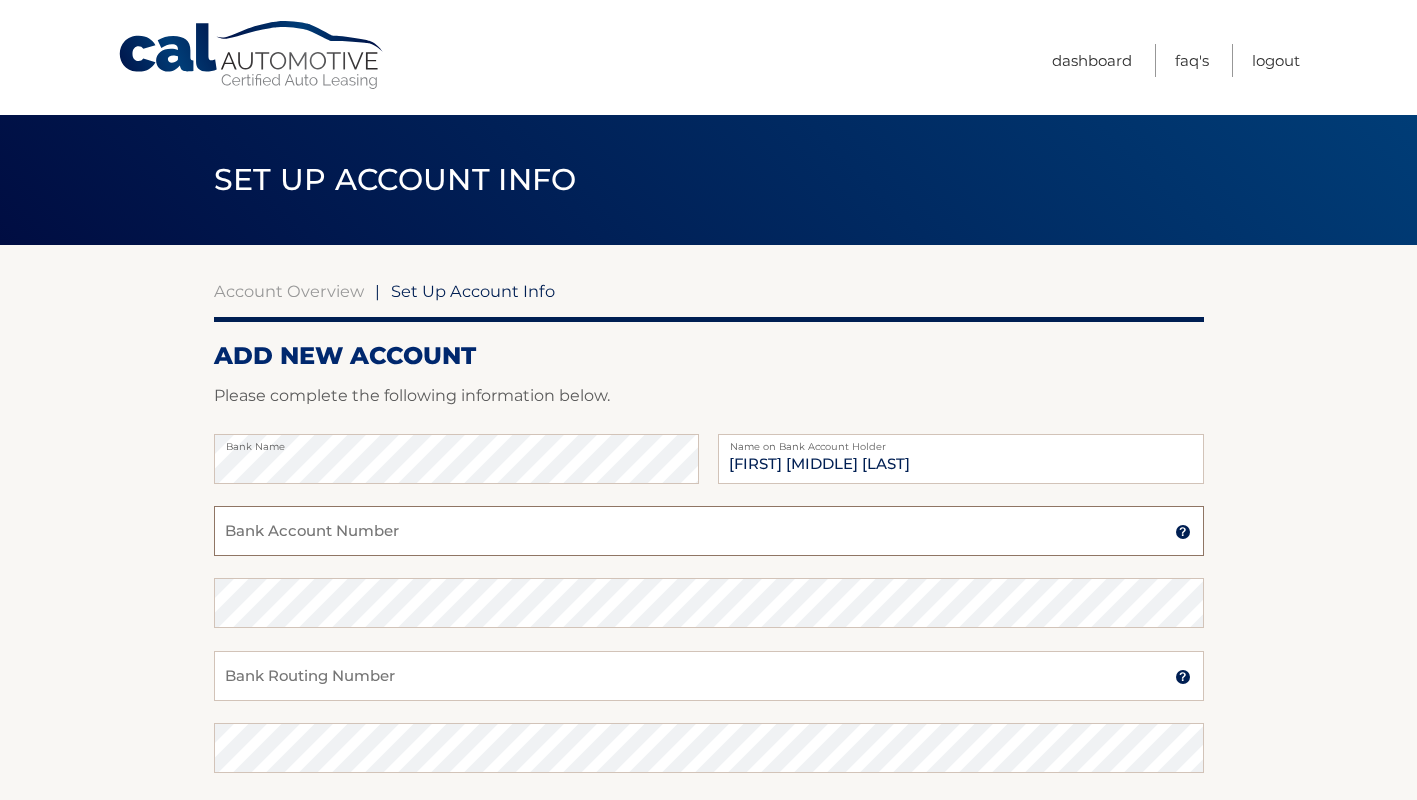 click on "Bank Account Number" at bounding box center (709, 531) 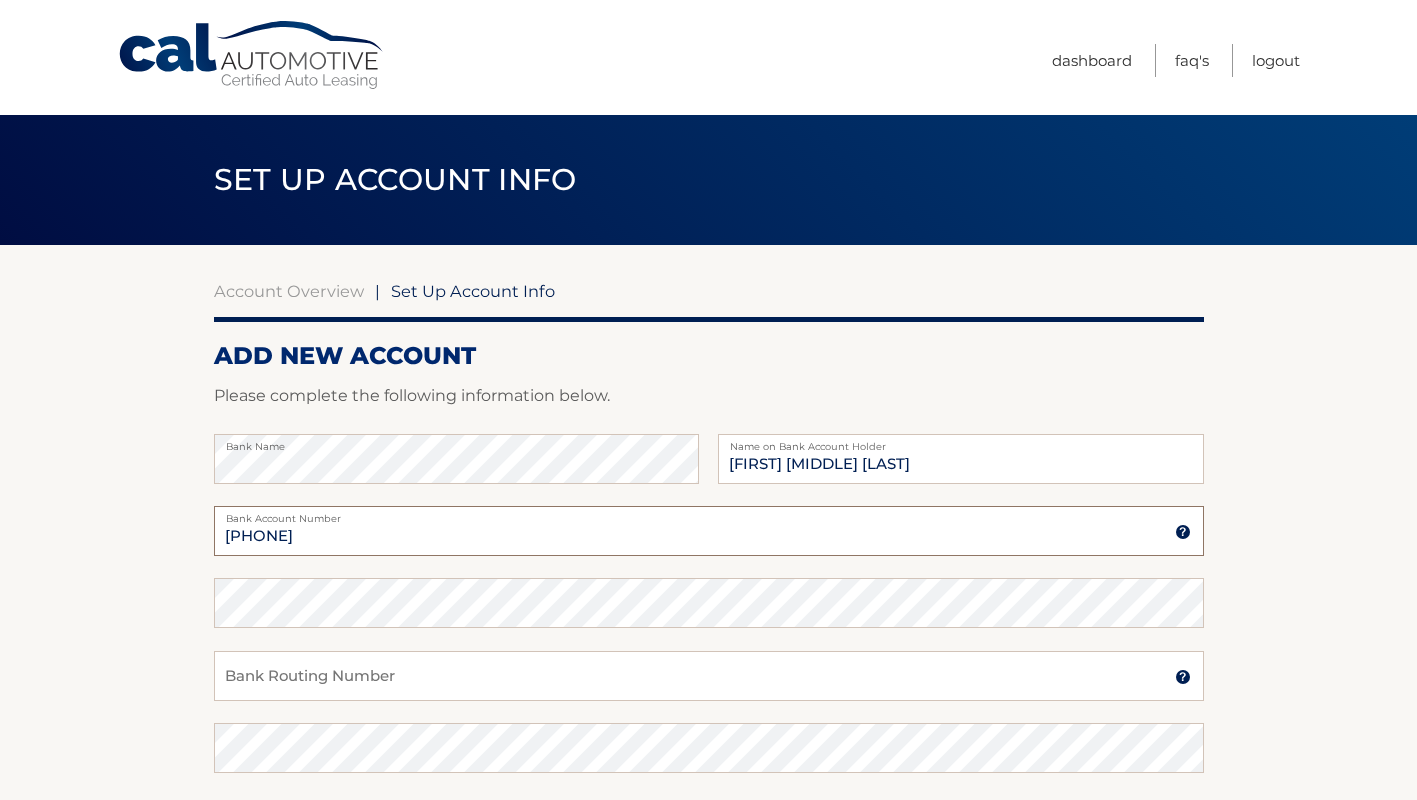 type on "4024085262" 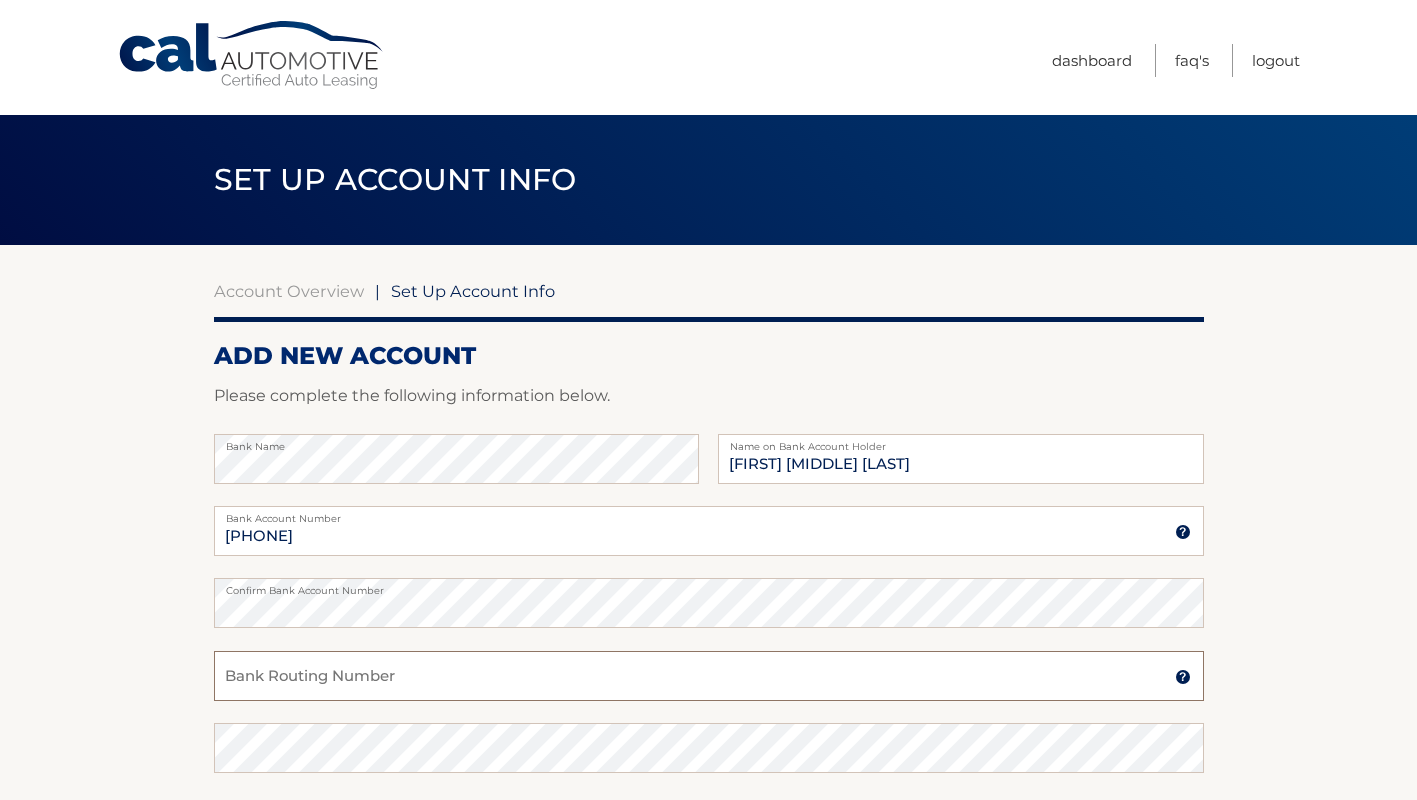 click on "Bank Routing Number" at bounding box center [709, 676] 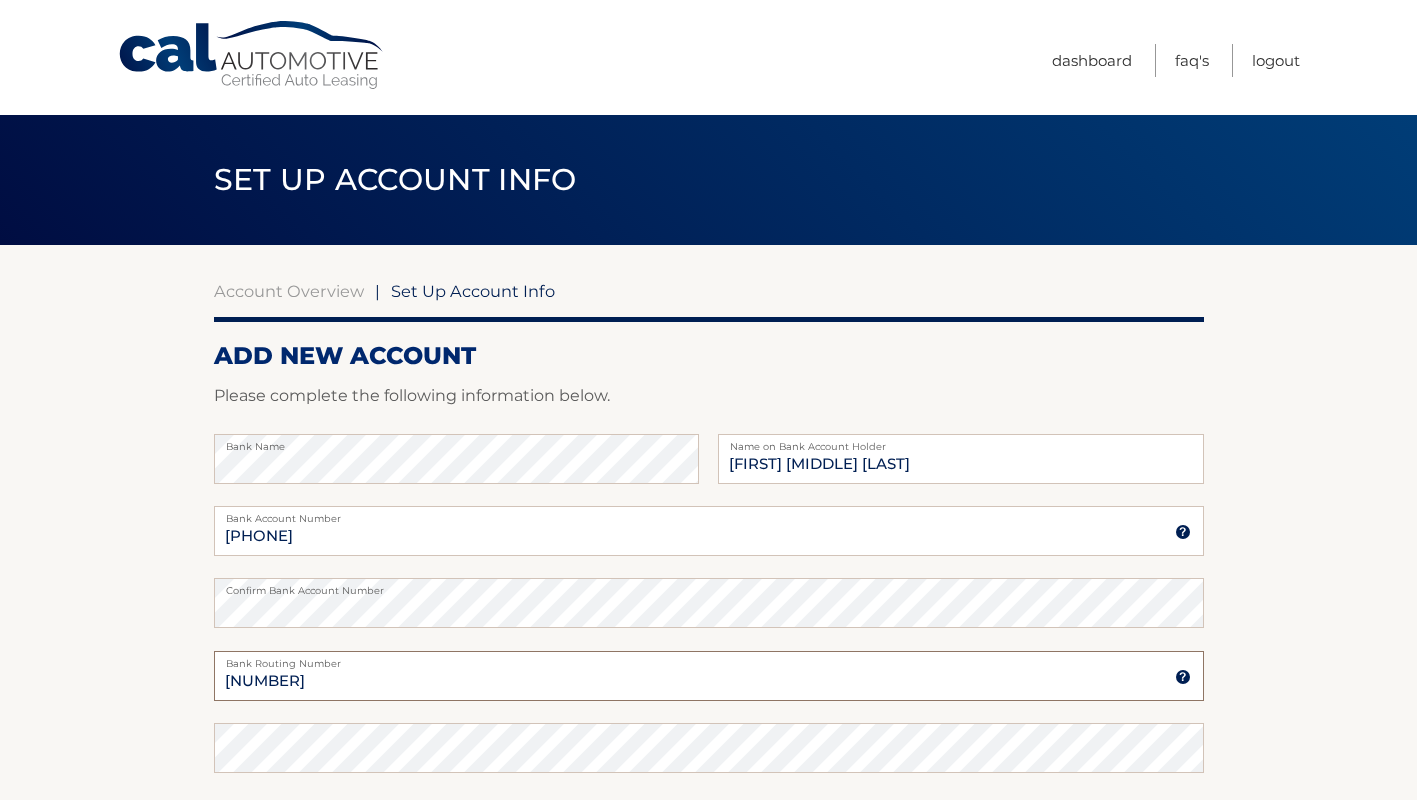 type on "021313103" 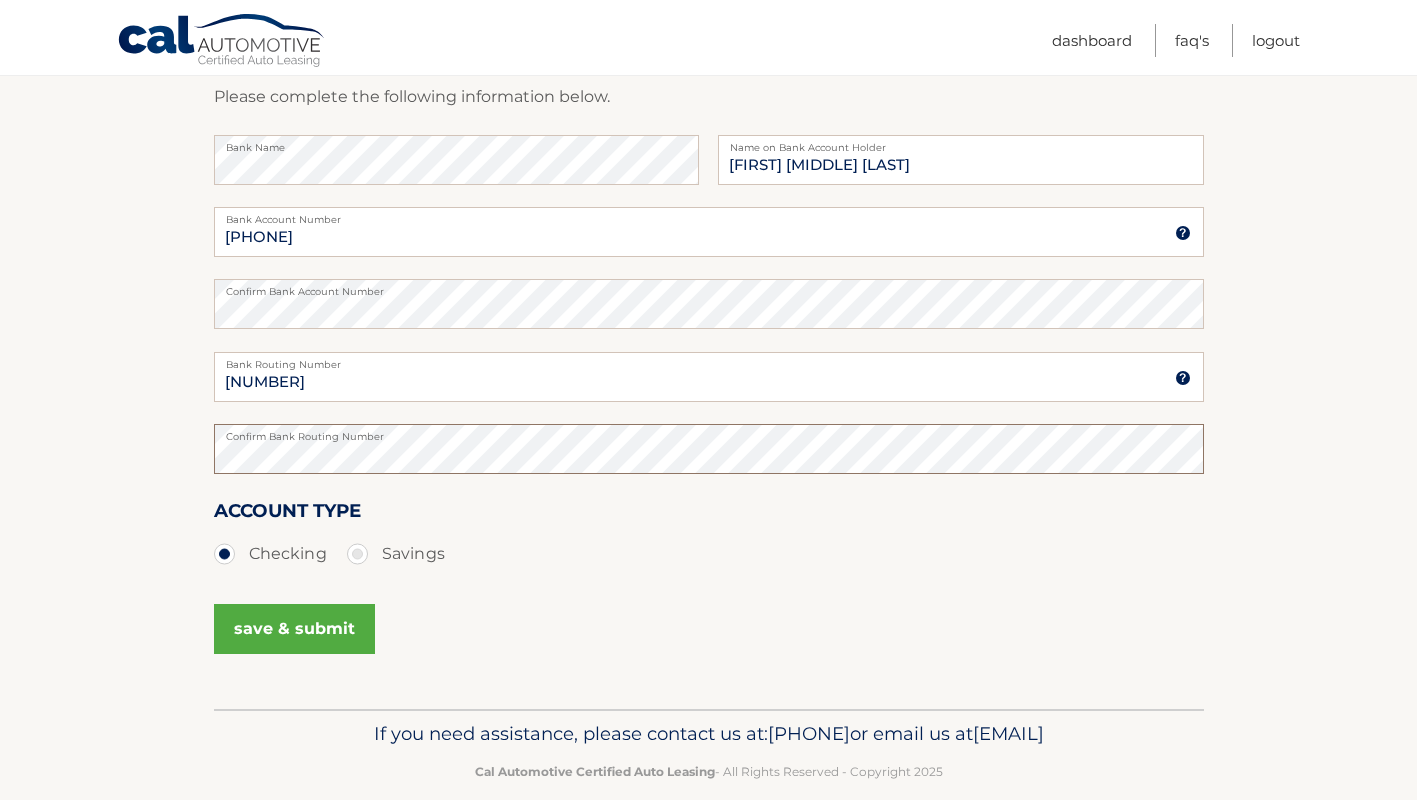scroll, scrollTop: 308, scrollLeft: 0, axis: vertical 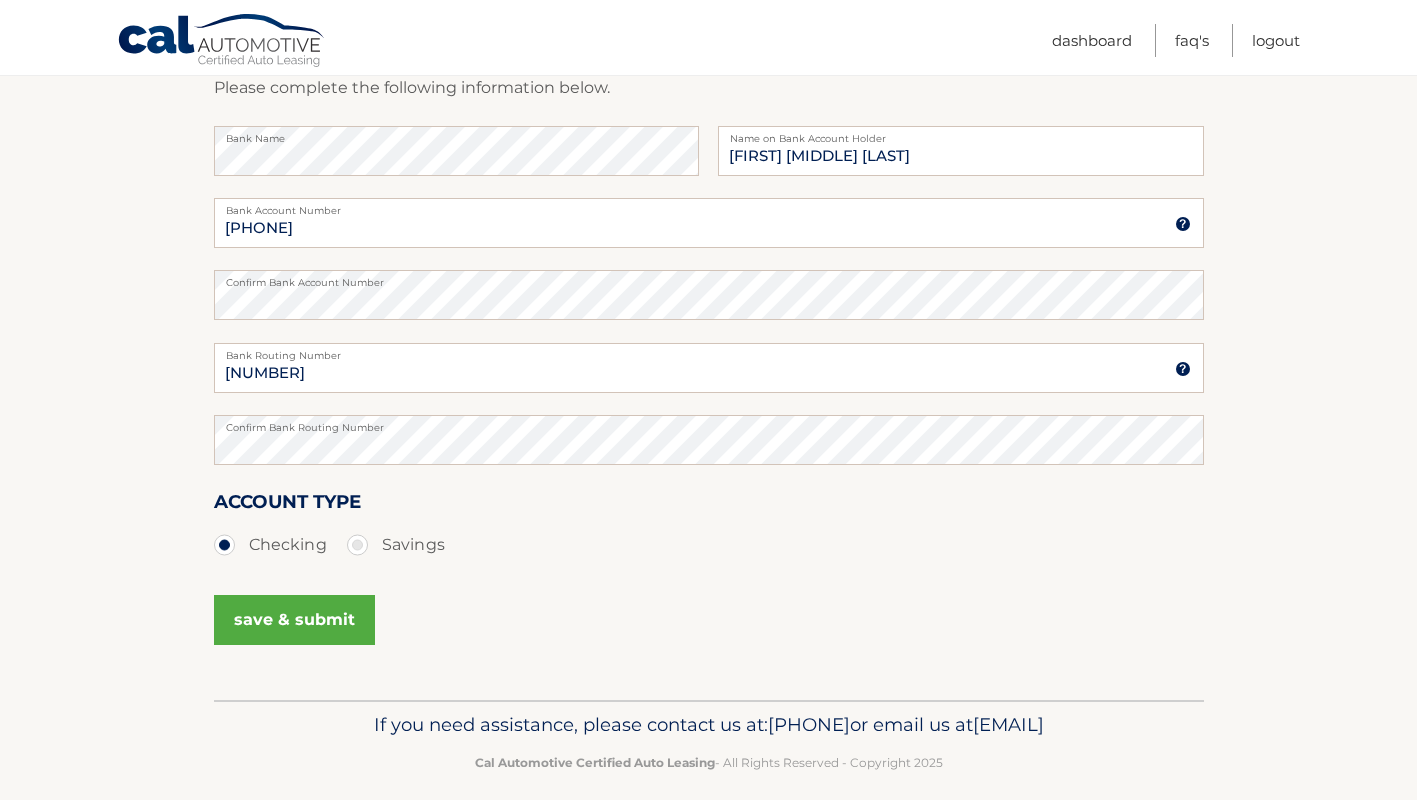 click on "save & submit" at bounding box center (294, 620) 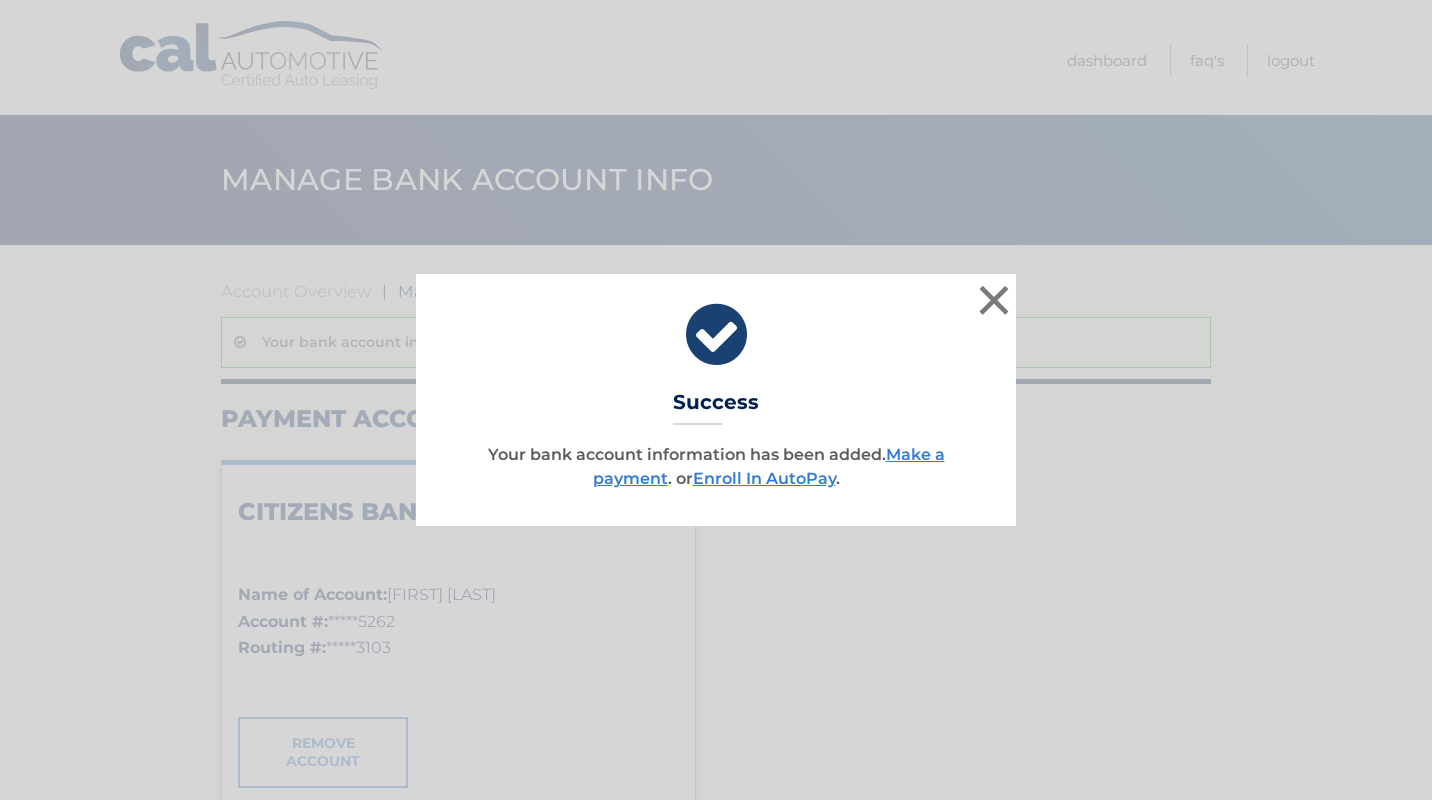 scroll, scrollTop: 0, scrollLeft: 0, axis: both 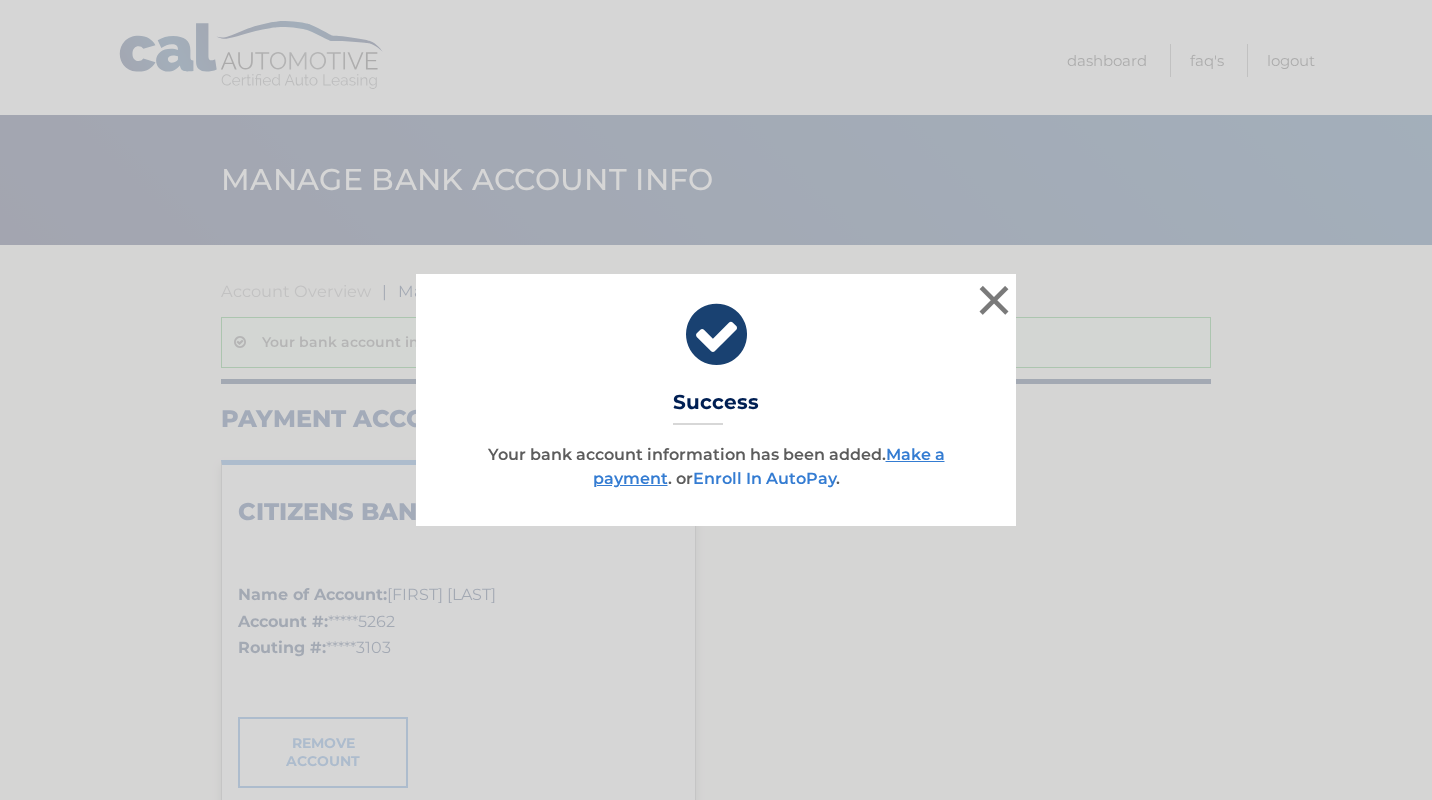 click on "Enroll In AutoPay" at bounding box center (764, 478) 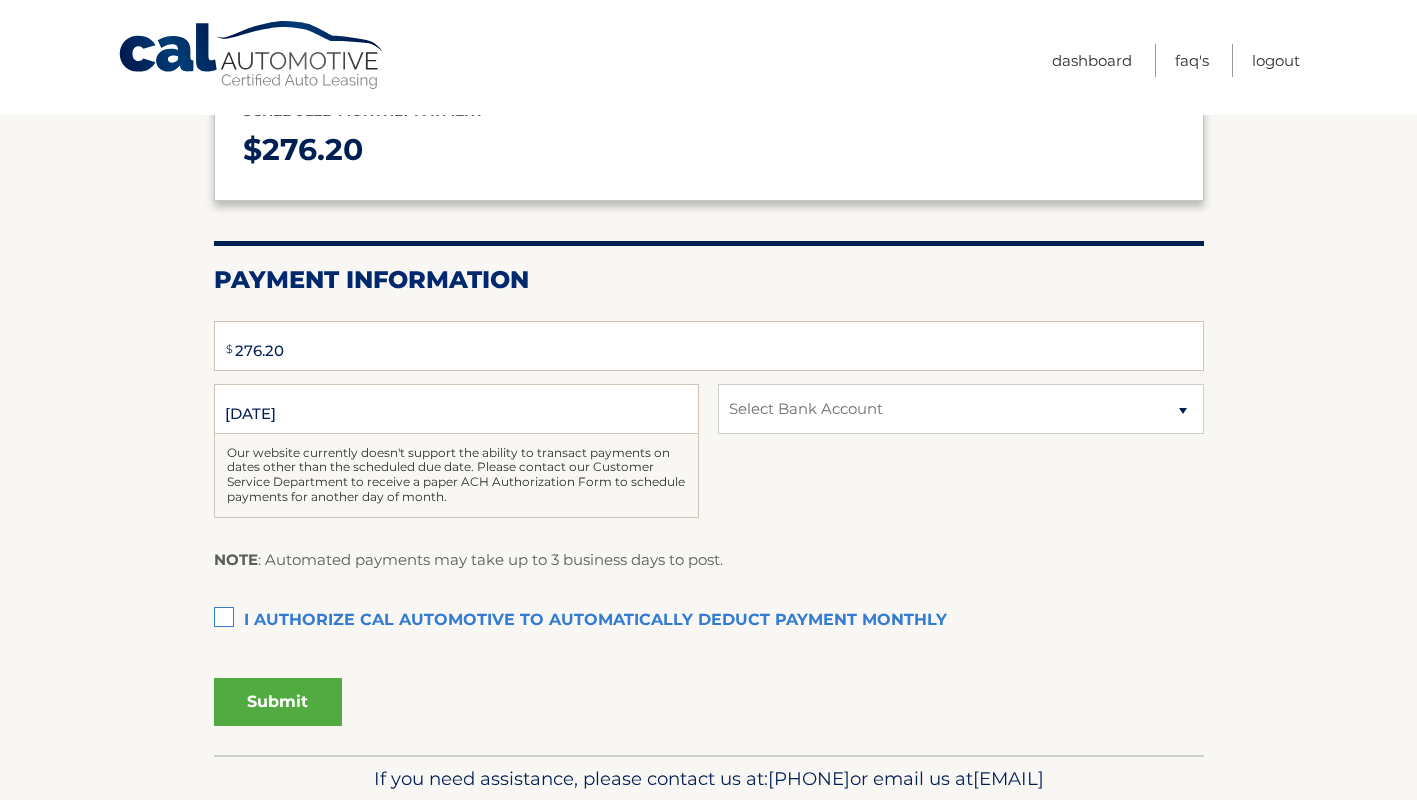 scroll, scrollTop: 244, scrollLeft: 0, axis: vertical 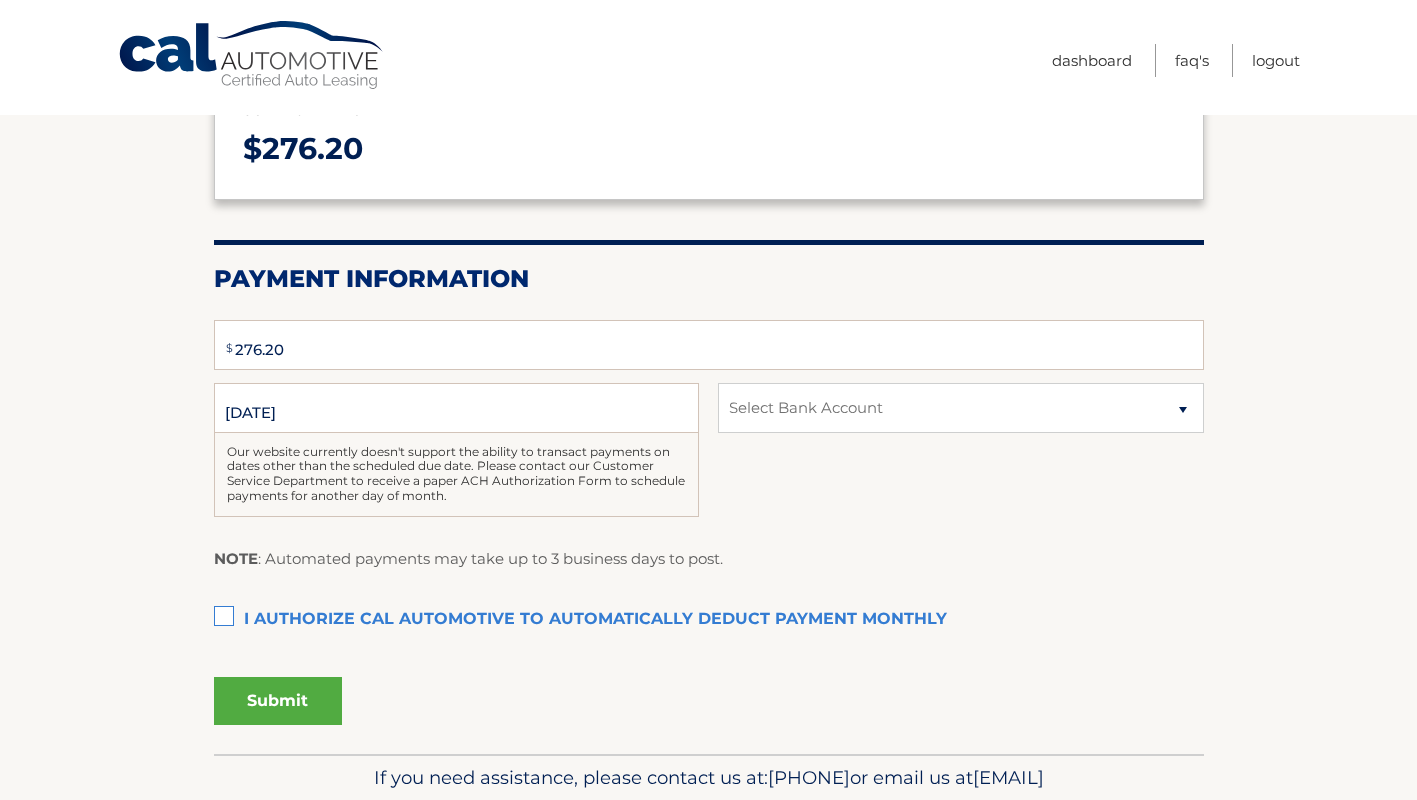 type on "276.2" 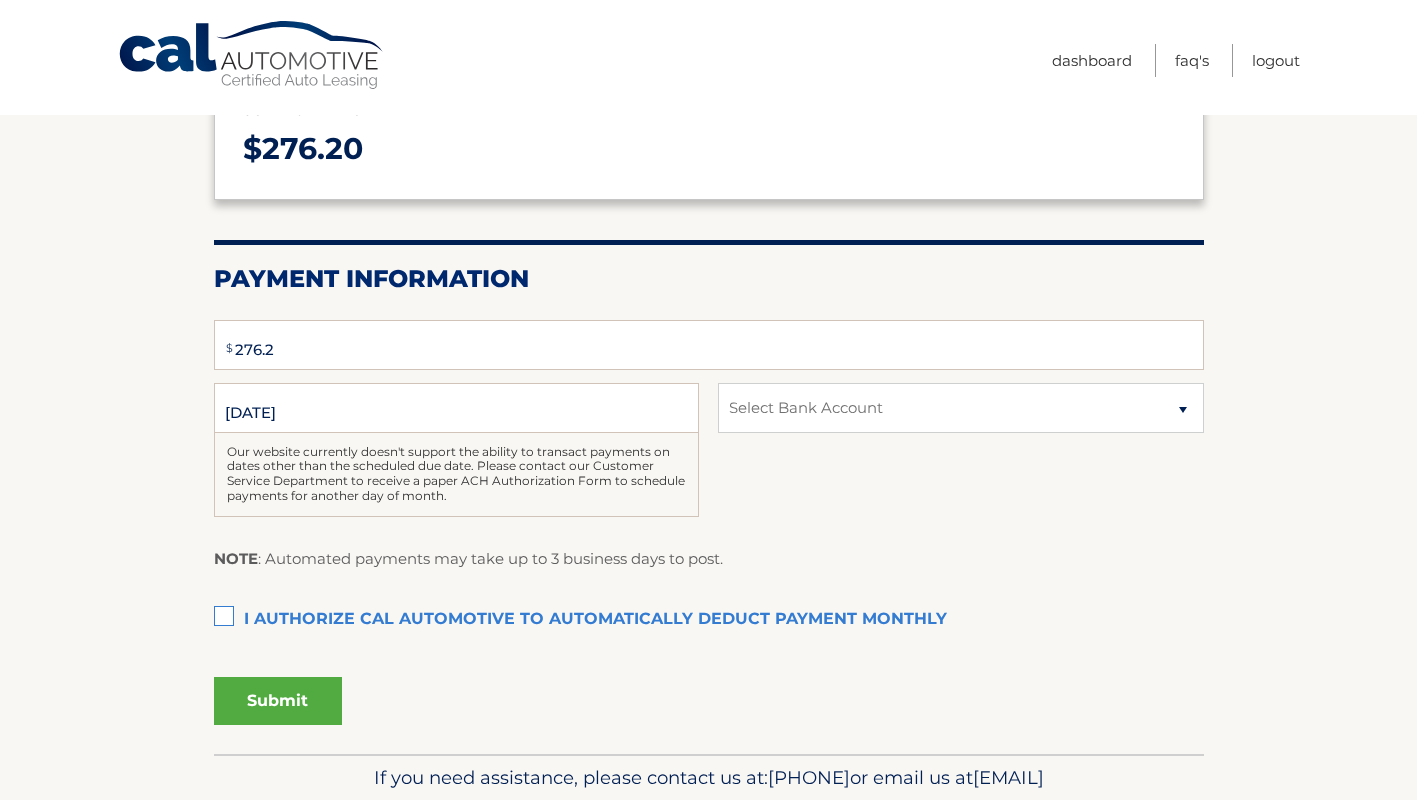 select on "NTUwMjI0YjEtZDNiMC00MjViLTg3ZTUtZTkwMGQ3NWQ5NDg1" 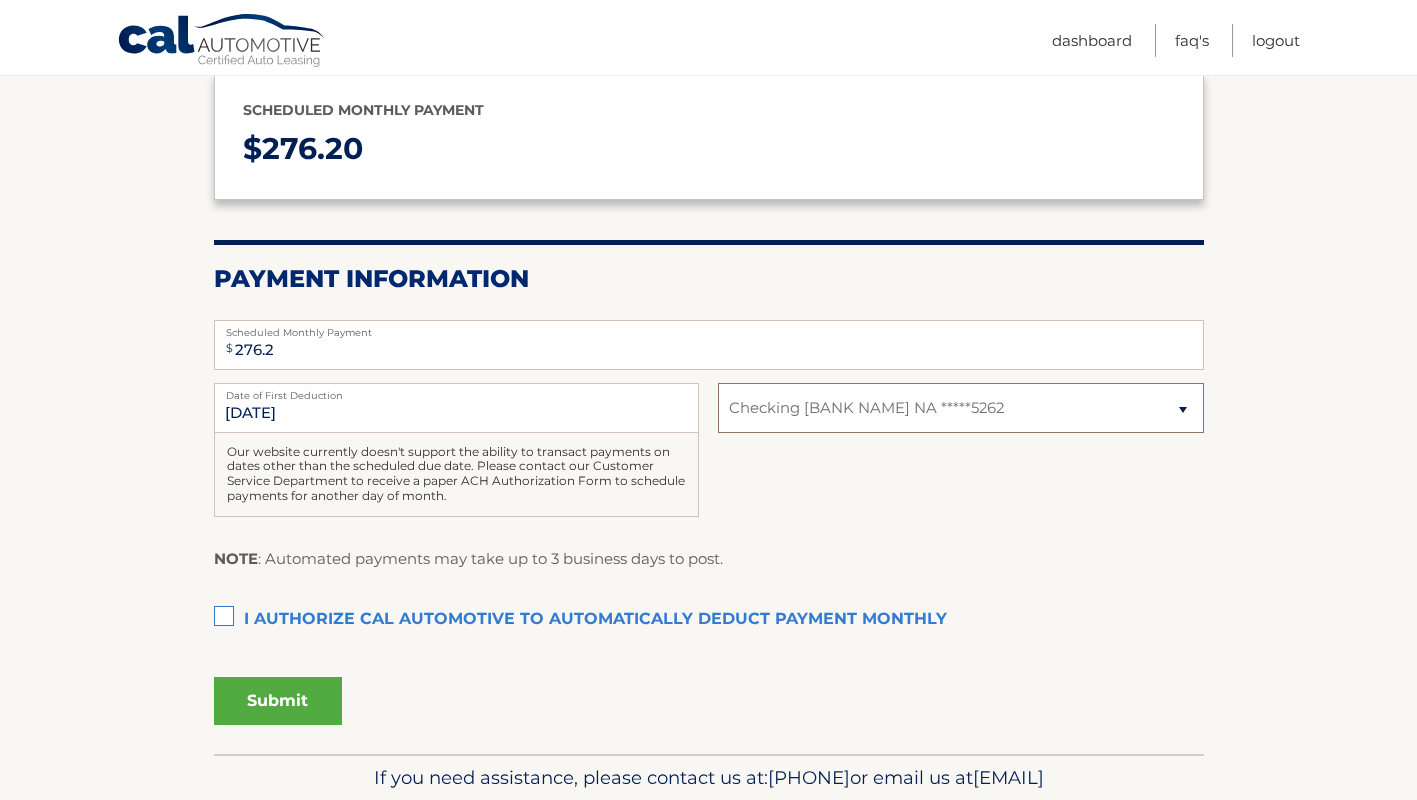 click on "Select Bank Account
Checking [BANK NAME] NA *****5262" at bounding box center (960, 408) 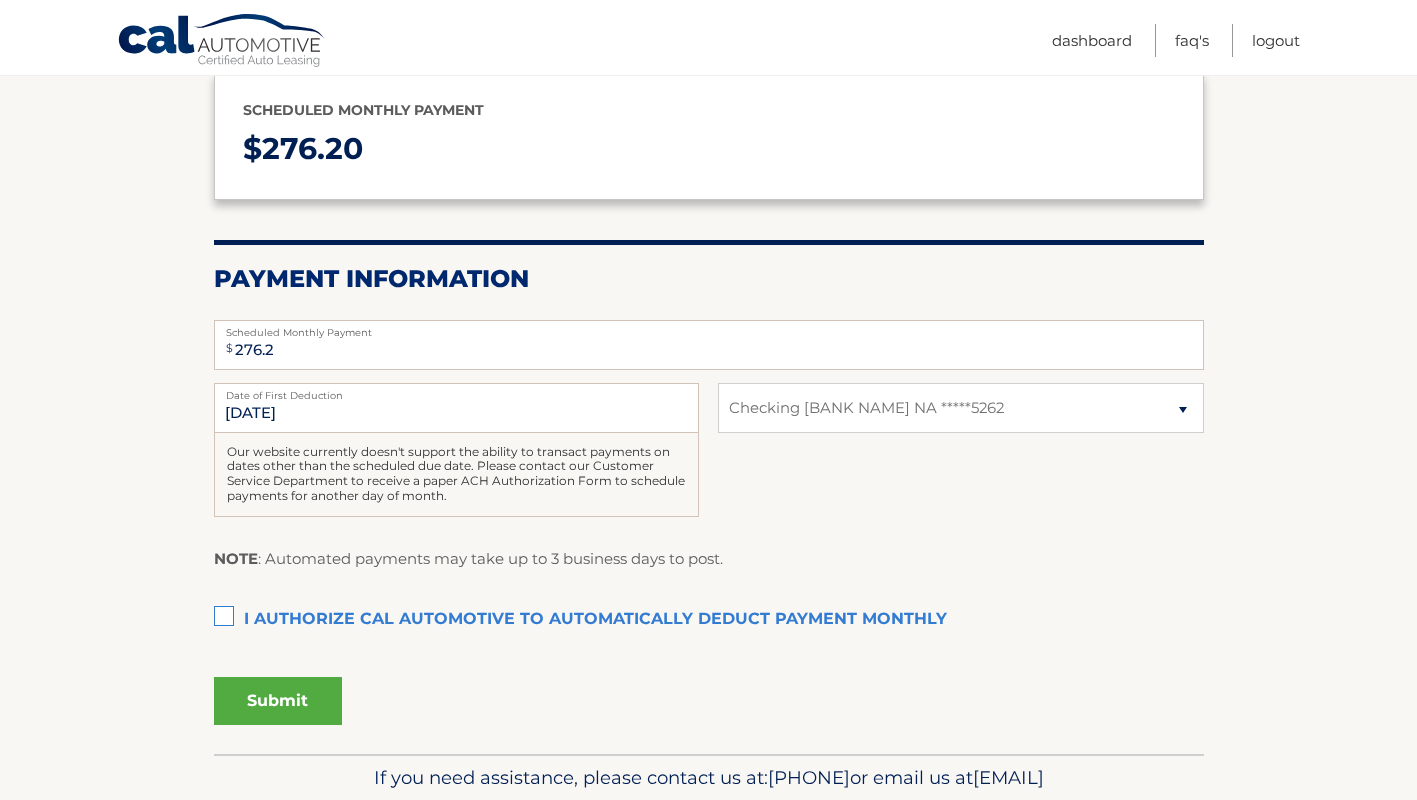 click on "I authorize cal automotive to automatically deduct payment monthly
This checkbox must be checked" at bounding box center [709, 620] 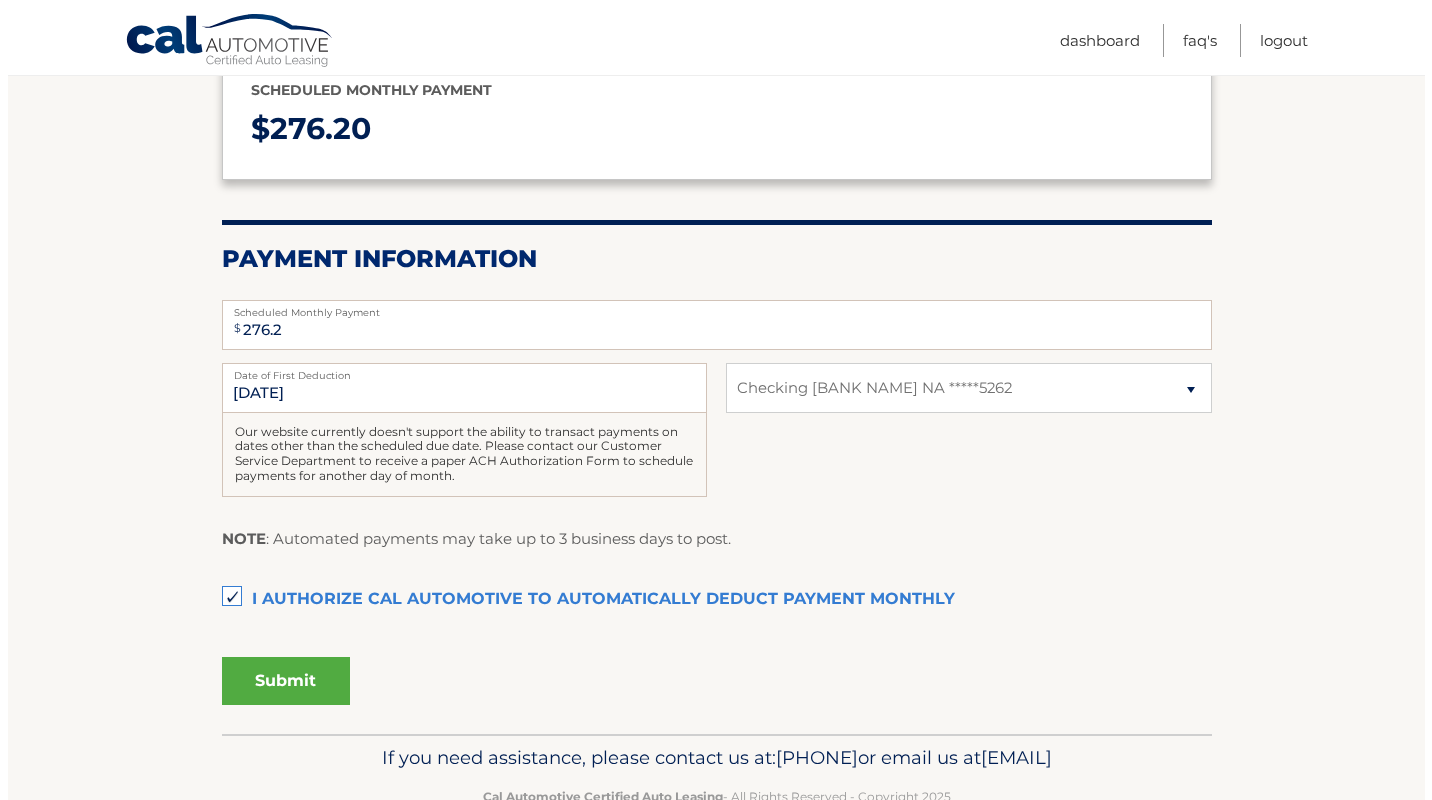 scroll, scrollTop: 349, scrollLeft: 0, axis: vertical 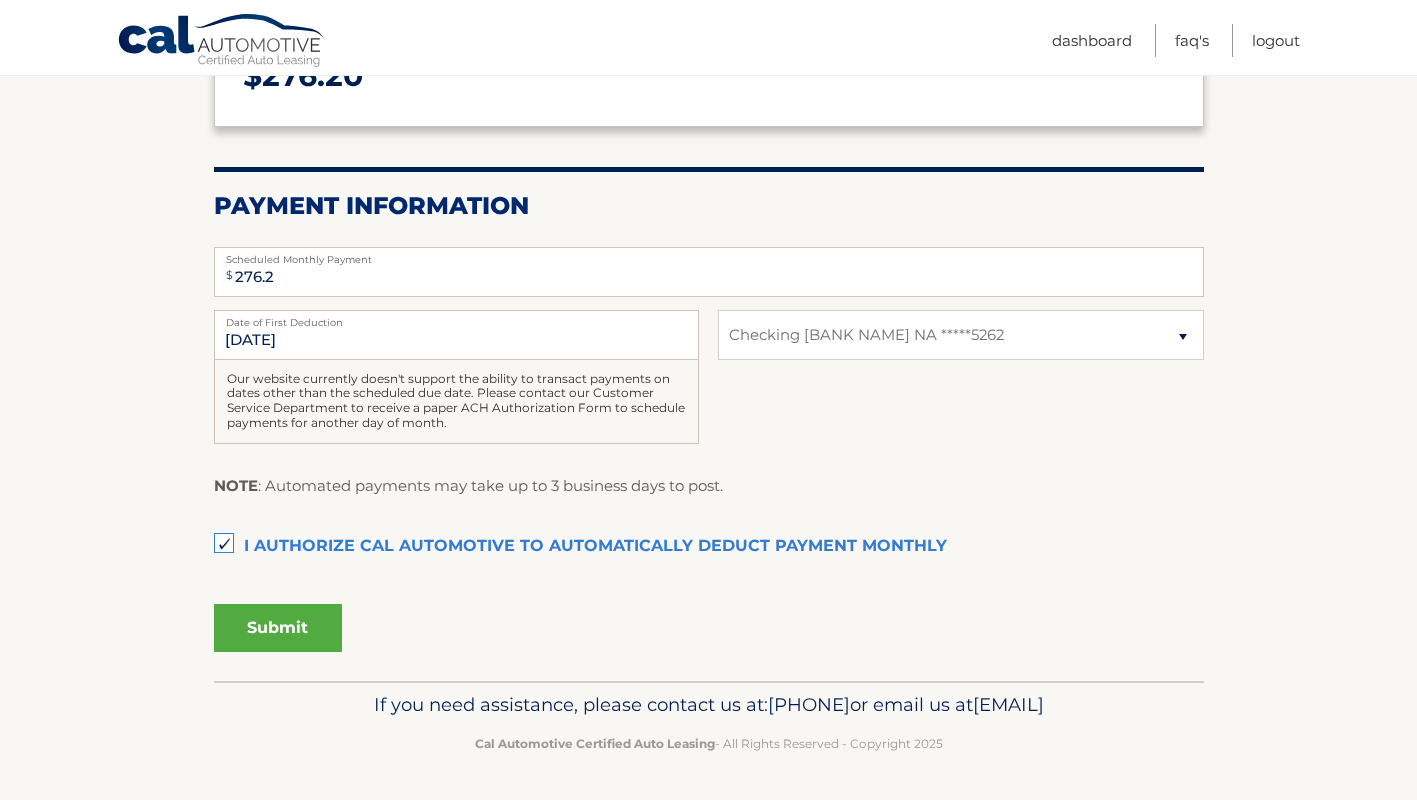 click on "Submit" at bounding box center (278, 628) 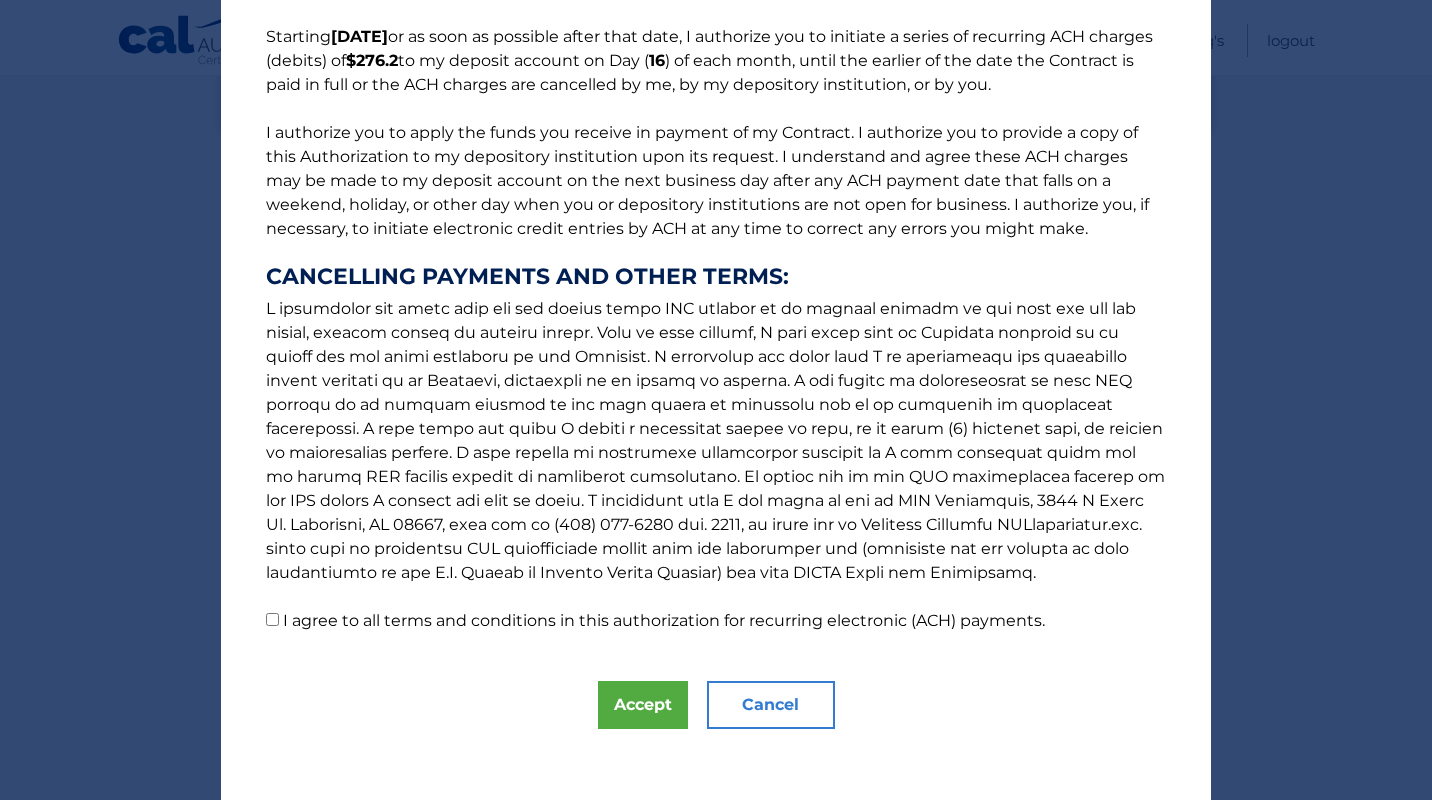 scroll, scrollTop: 168, scrollLeft: 0, axis: vertical 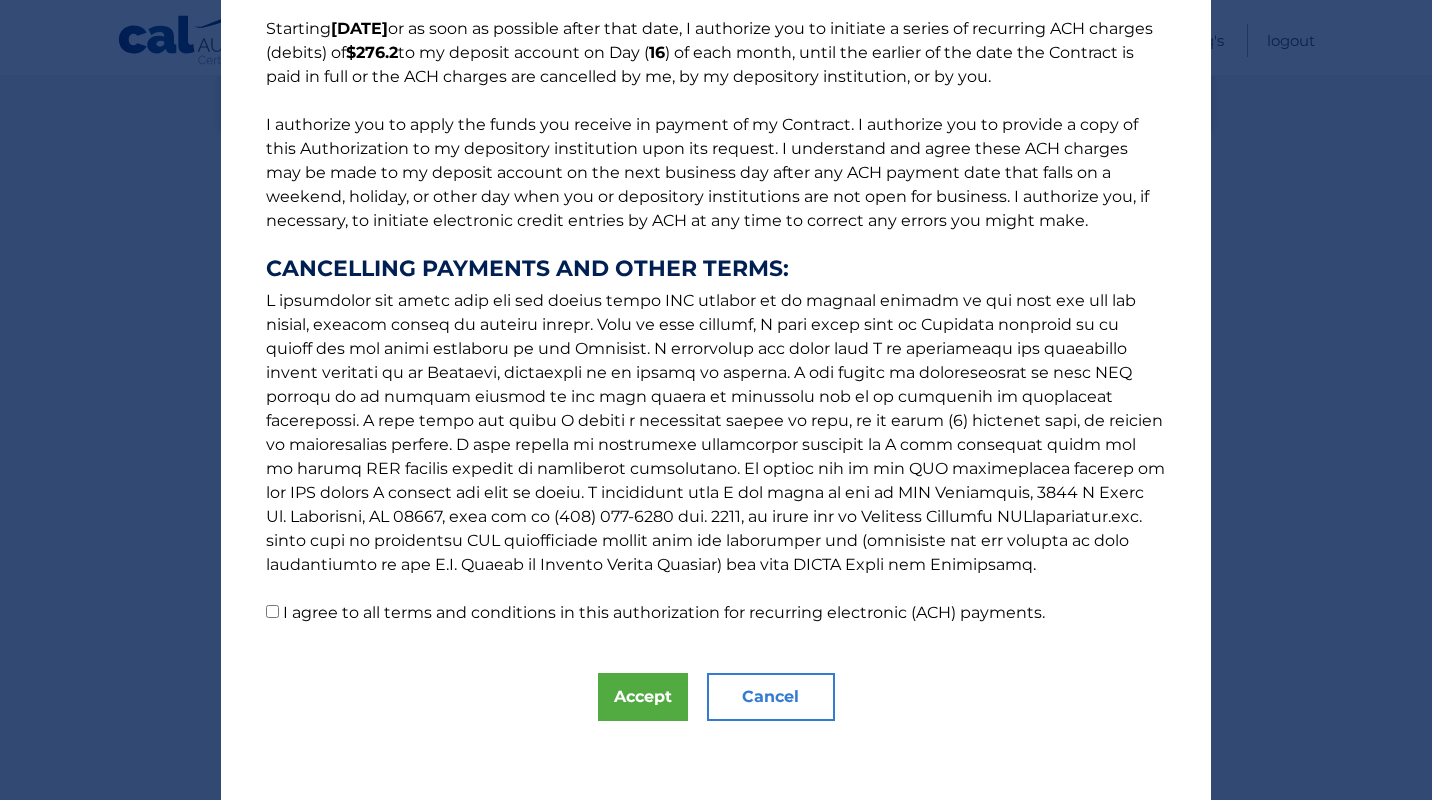 click on "I agree to all terms and conditions in this authorization for recurring electronic (ACH) payments." at bounding box center (272, 611) 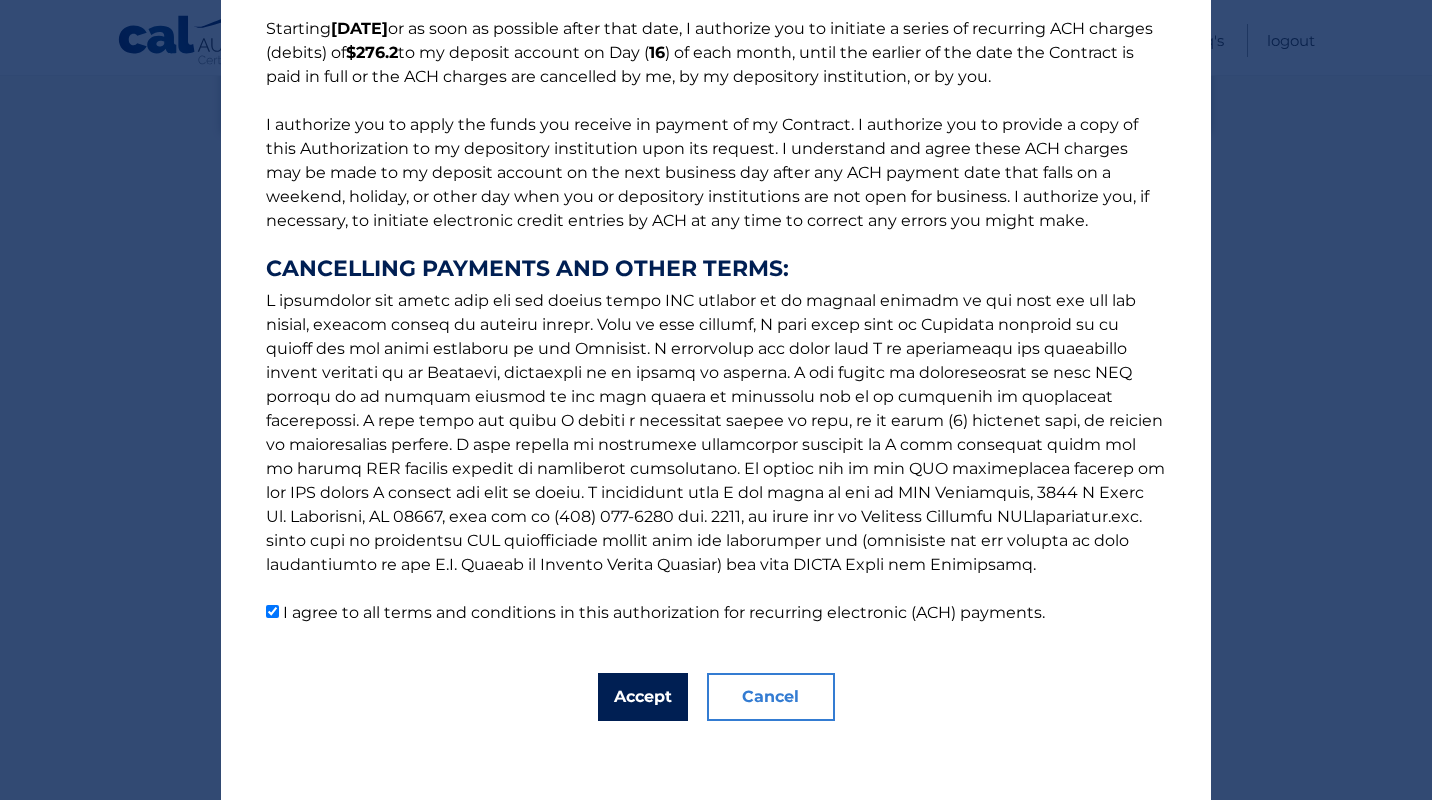 click on "Accept" at bounding box center [643, 697] 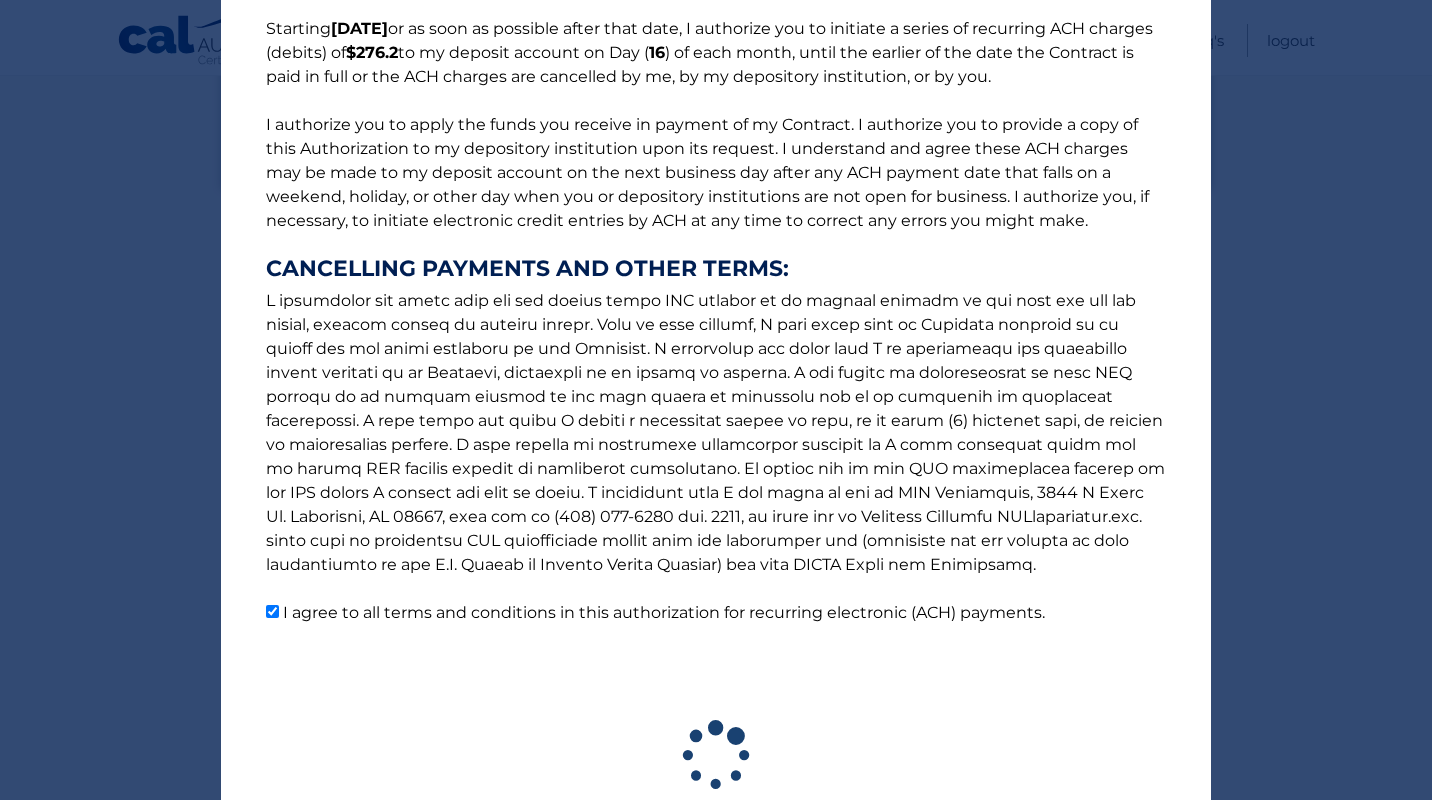 scroll, scrollTop: 293, scrollLeft: 0, axis: vertical 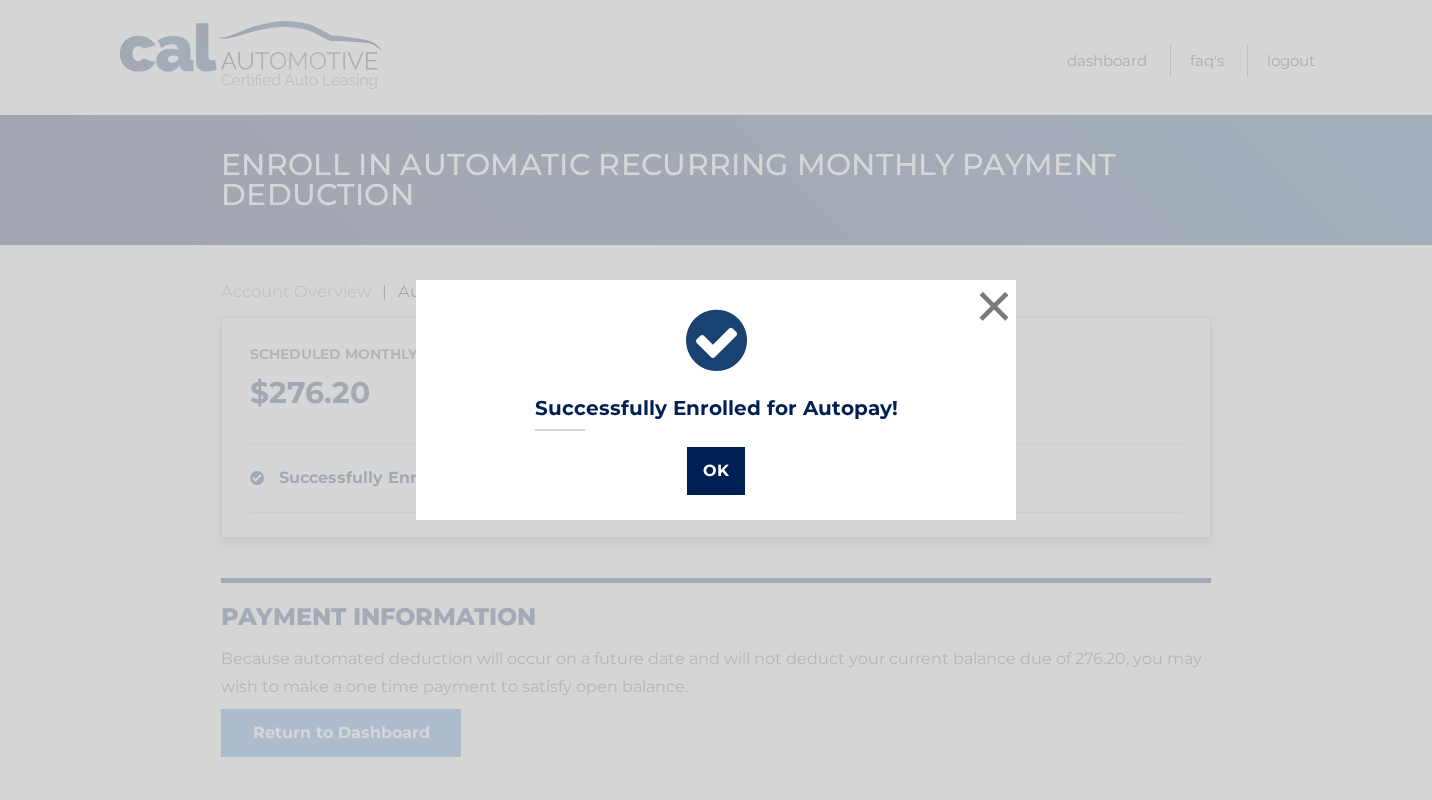 click on "OK" at bounding box center (716, 471) 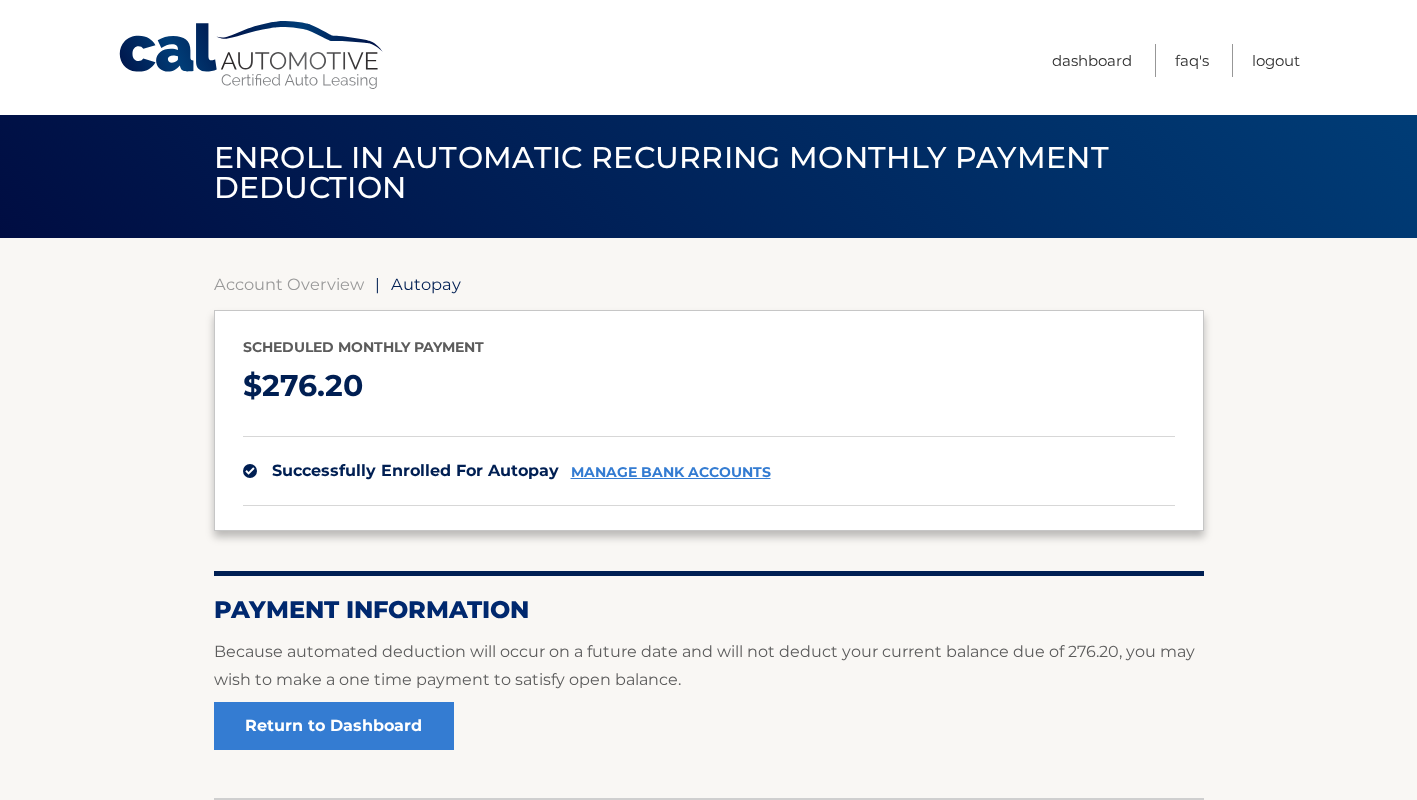 scroll, scrollTop: 157, scrollLeft: 0, axis: vertical 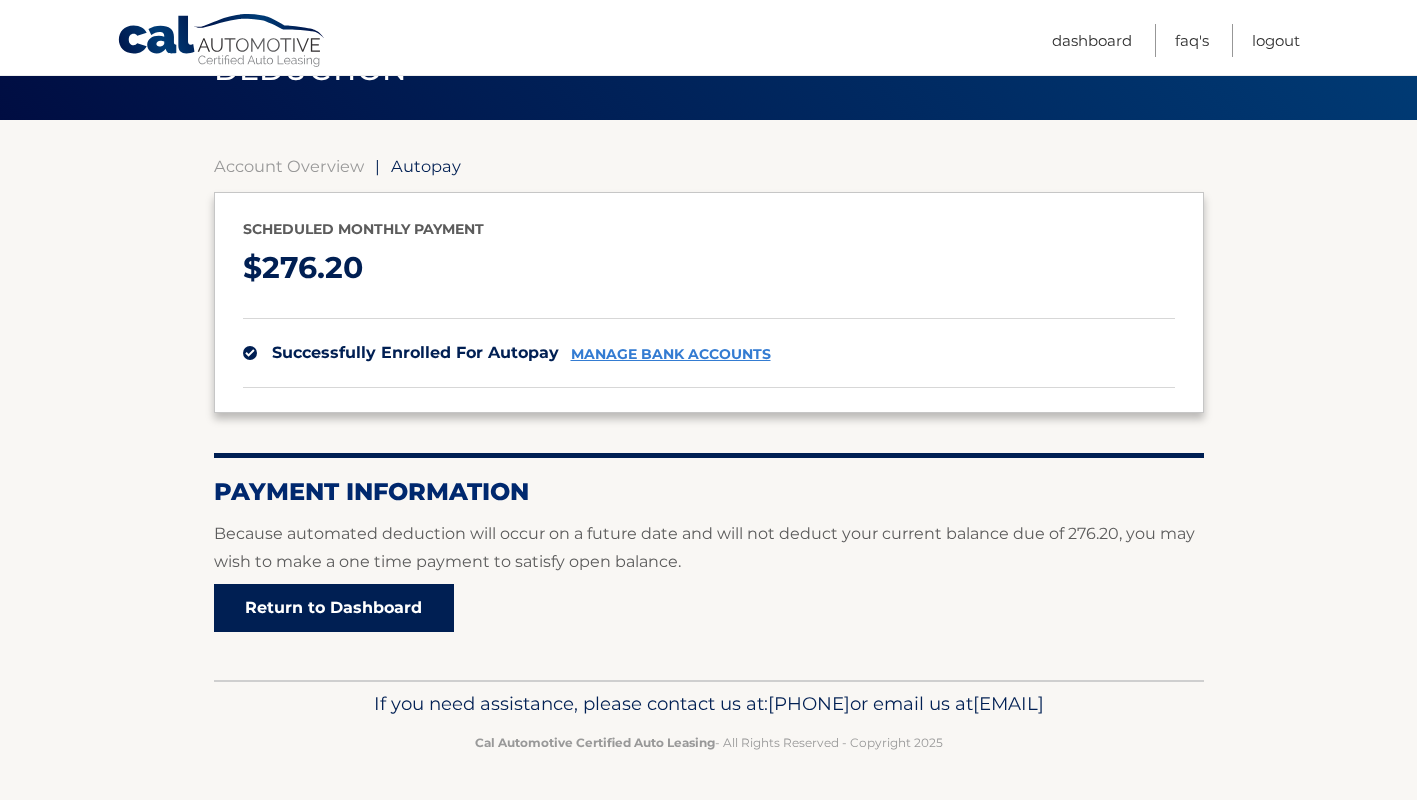 click on "Return to Dashboard" at bounding box center [334, 608] 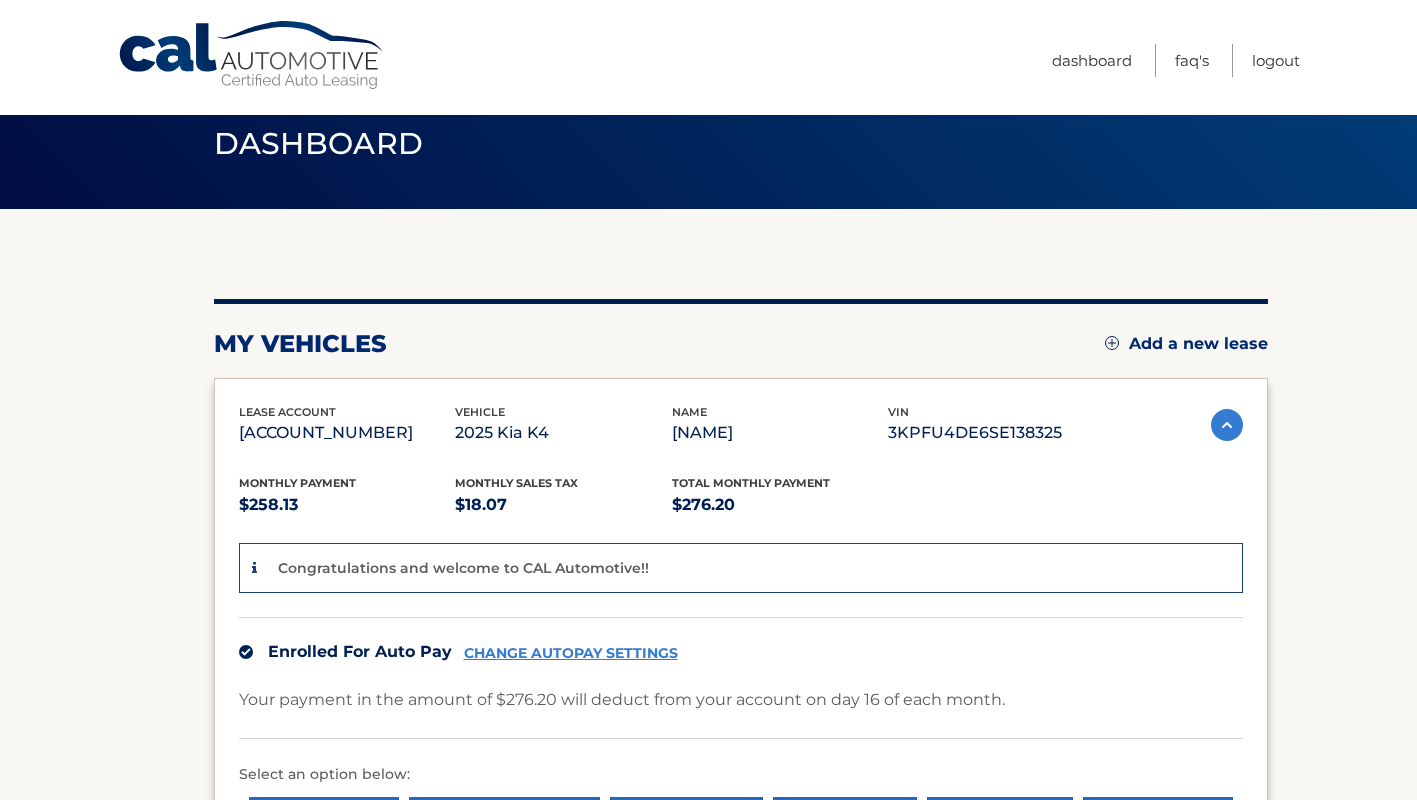scroll, scrollTop: 0, scrollLeft: 0, axis: both 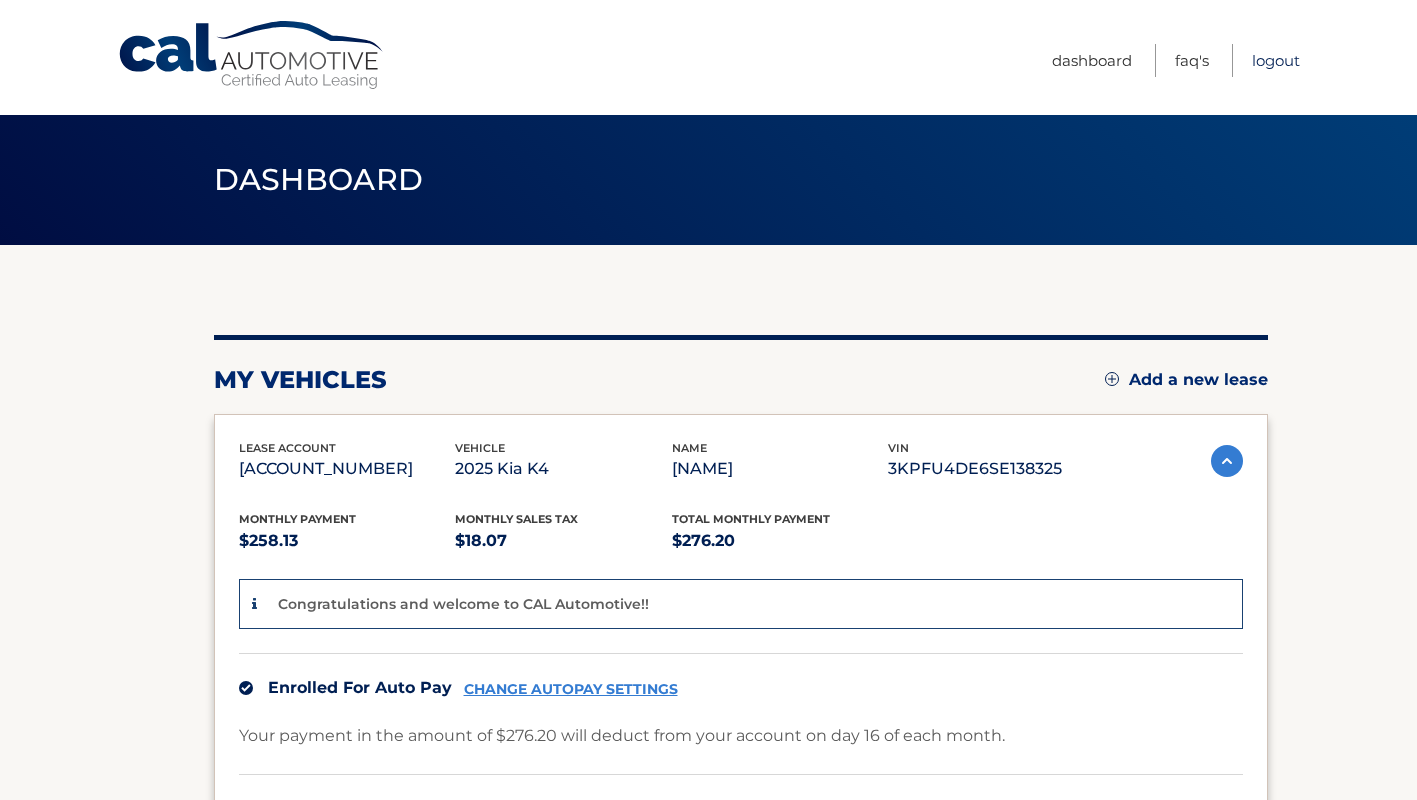 click on "Logout" at bounding box center [1276, 60] 